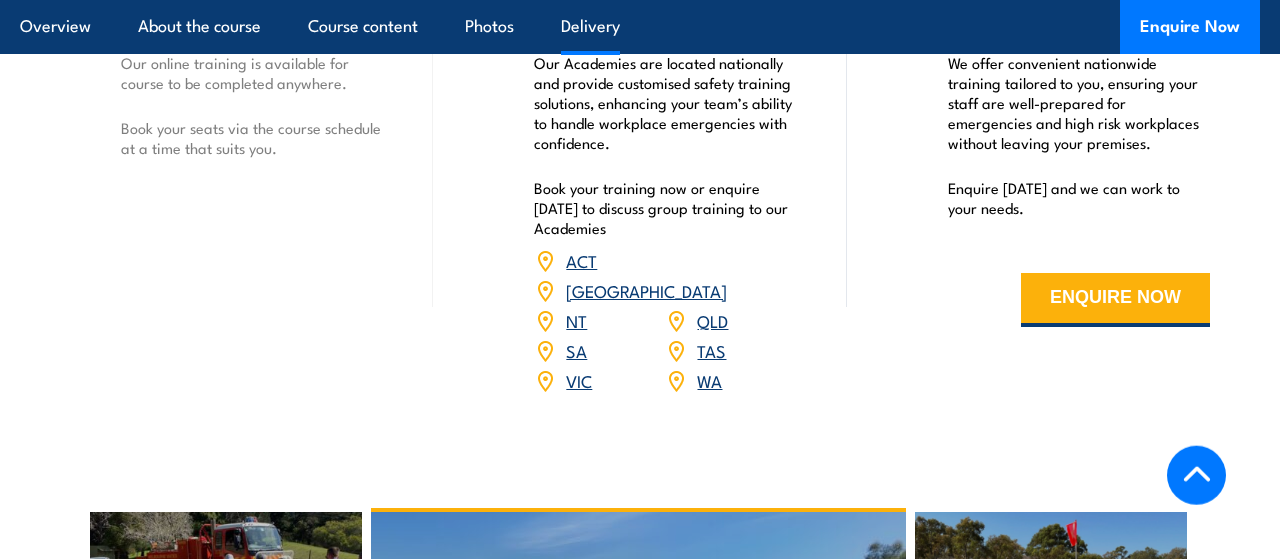 scroll, scrollTop: 2808, scrollLeft: 0, axis: vertical 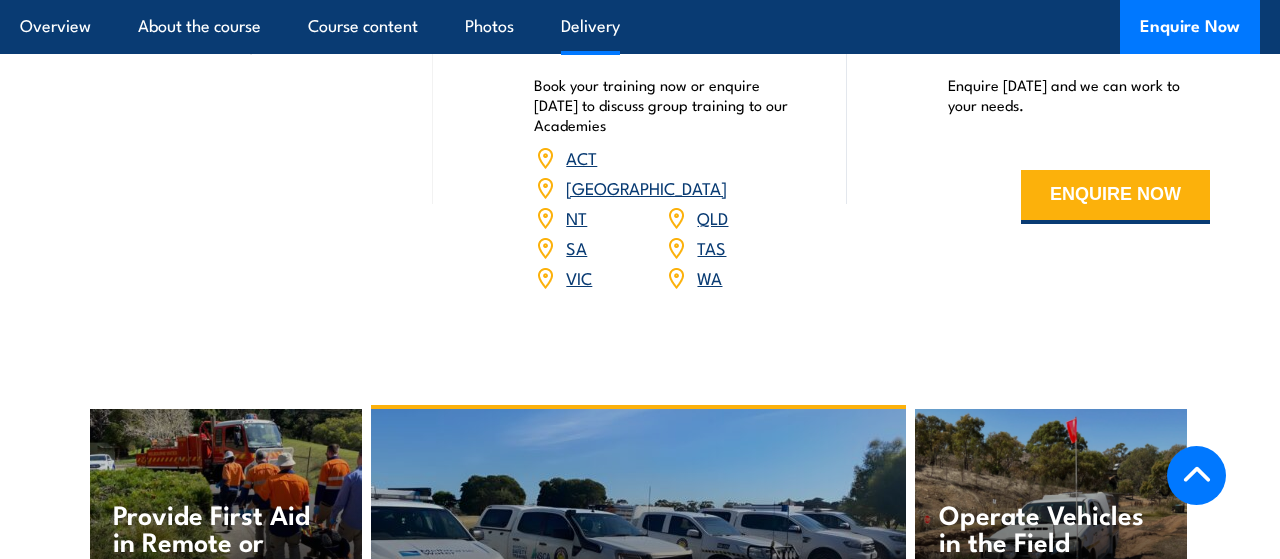 click on "SA" at bounding box center [576, 247] 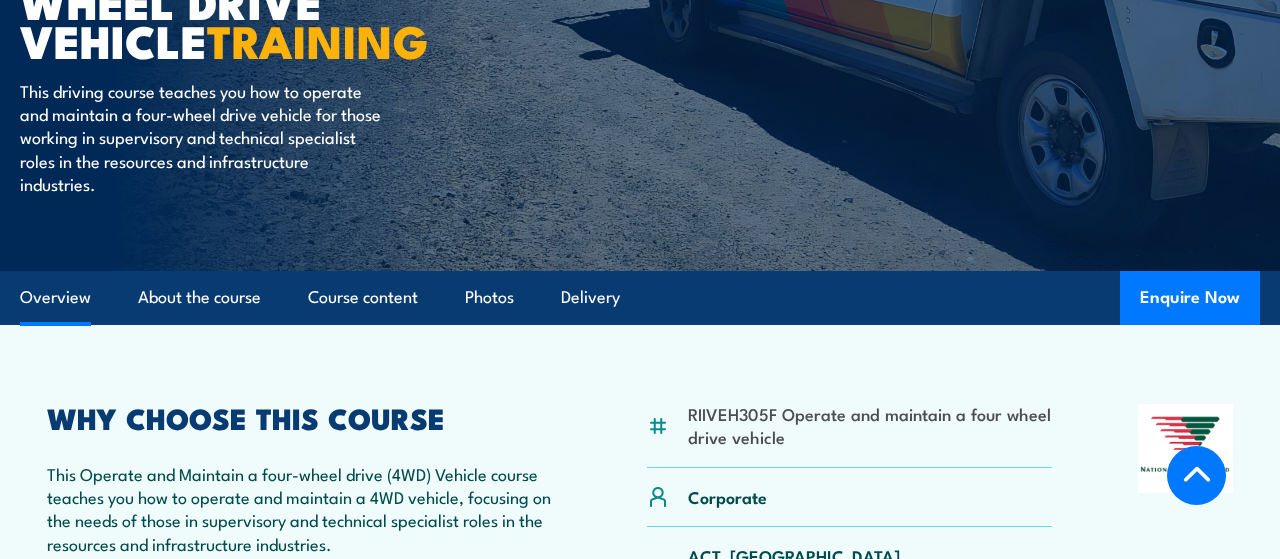scroll, scrollTop: 624, scrollLeft: 0, axis: vertical 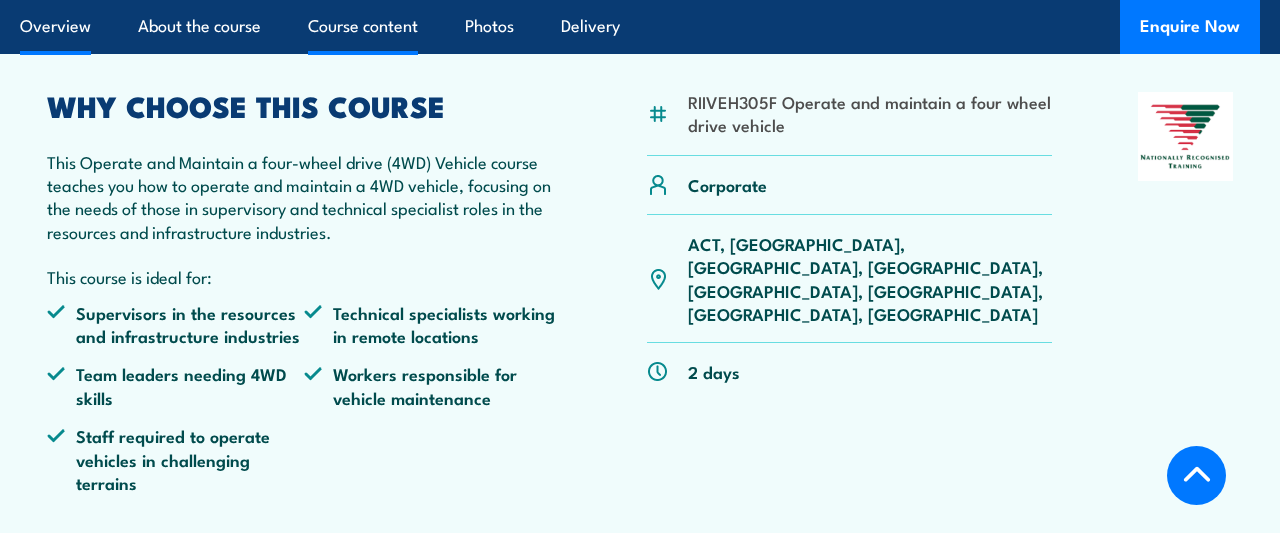 click on "Course content" at bounding box center (363, 26) 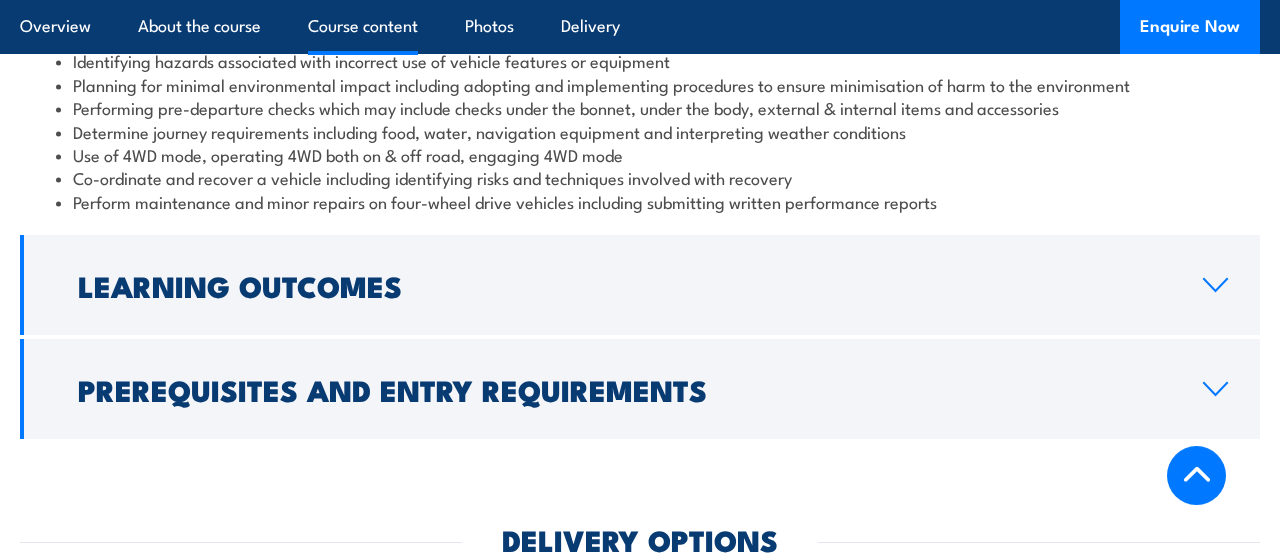scroll, scrollTop: 1960, scrollLeft: 0, axis: vertical 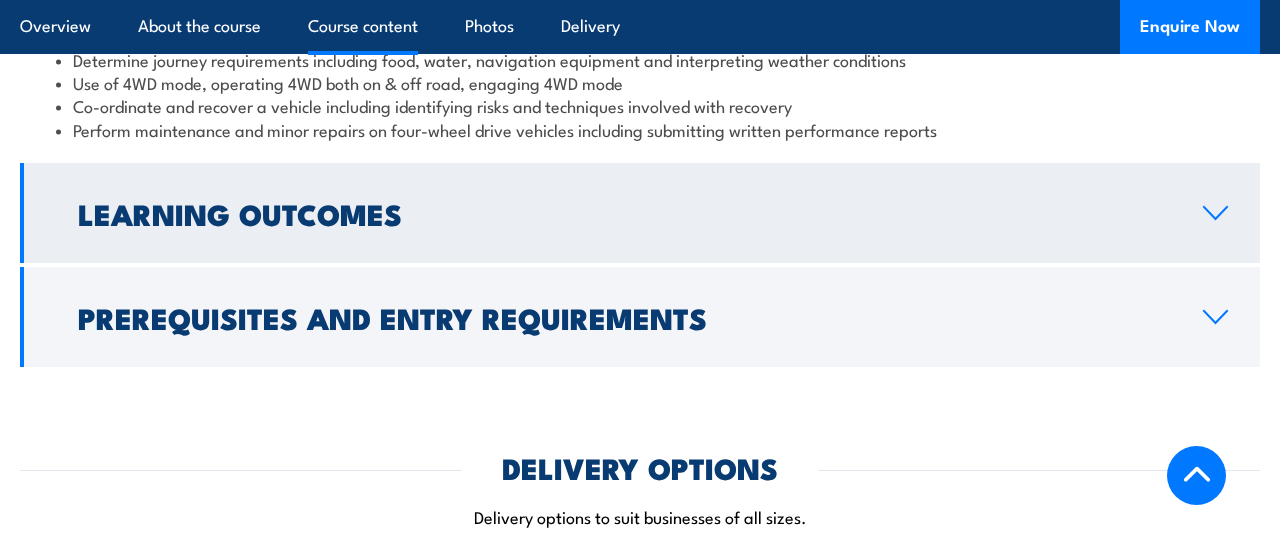 click on "Learning Outcomes" at bounding box center (624, 213) 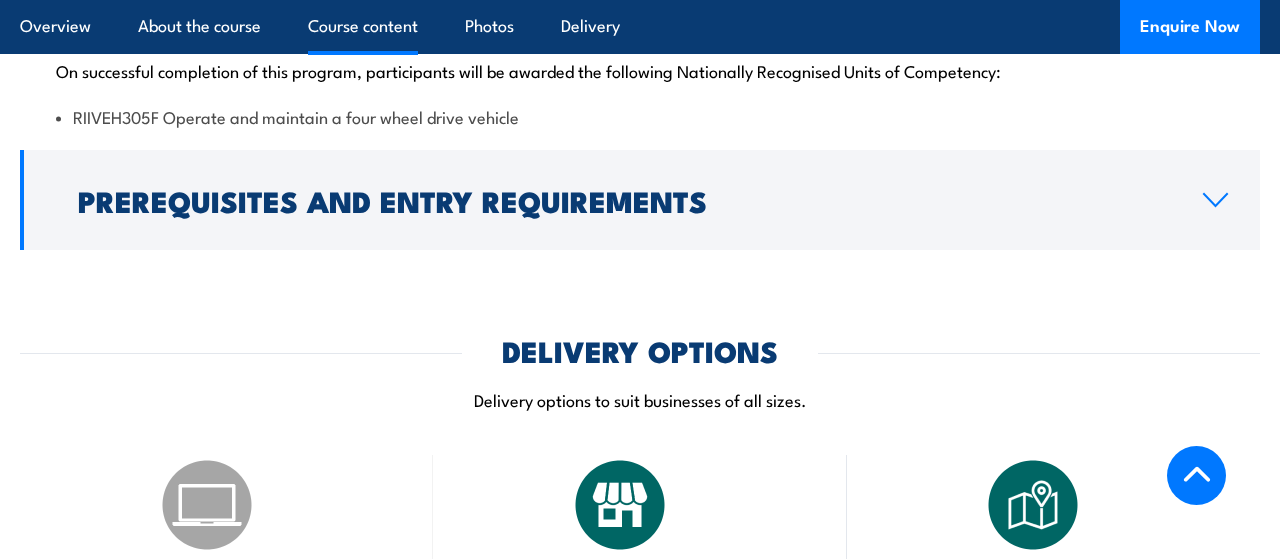 scroll, scrollTop: 1893, scrollLeft: 0, axis: vertical 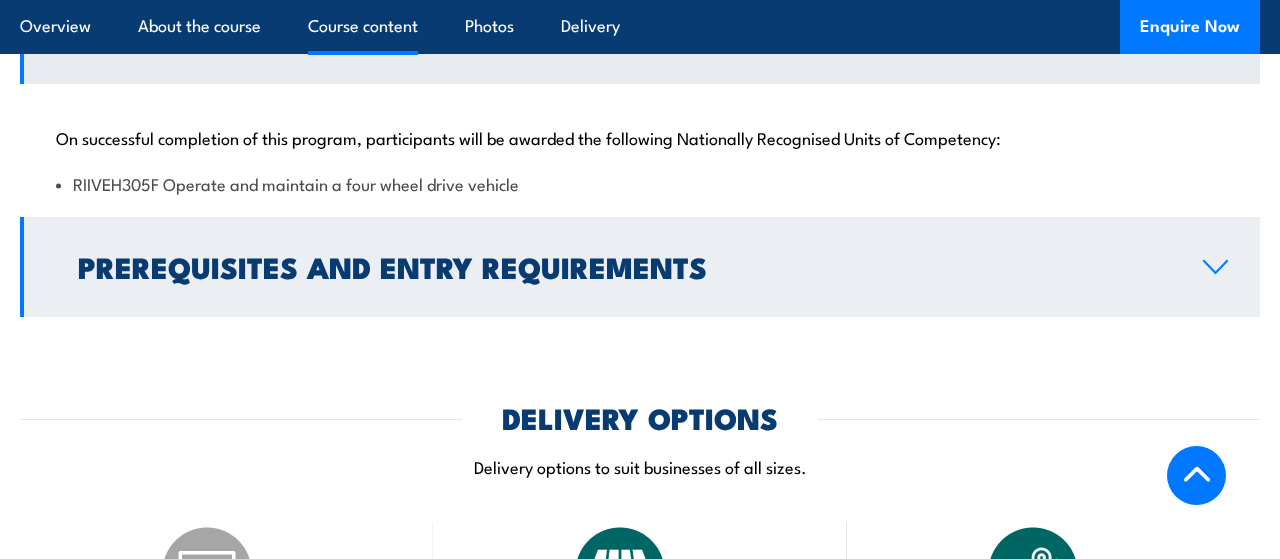 click on "Prerequisites and Entry Requirements" at bounding box center [640, 267] 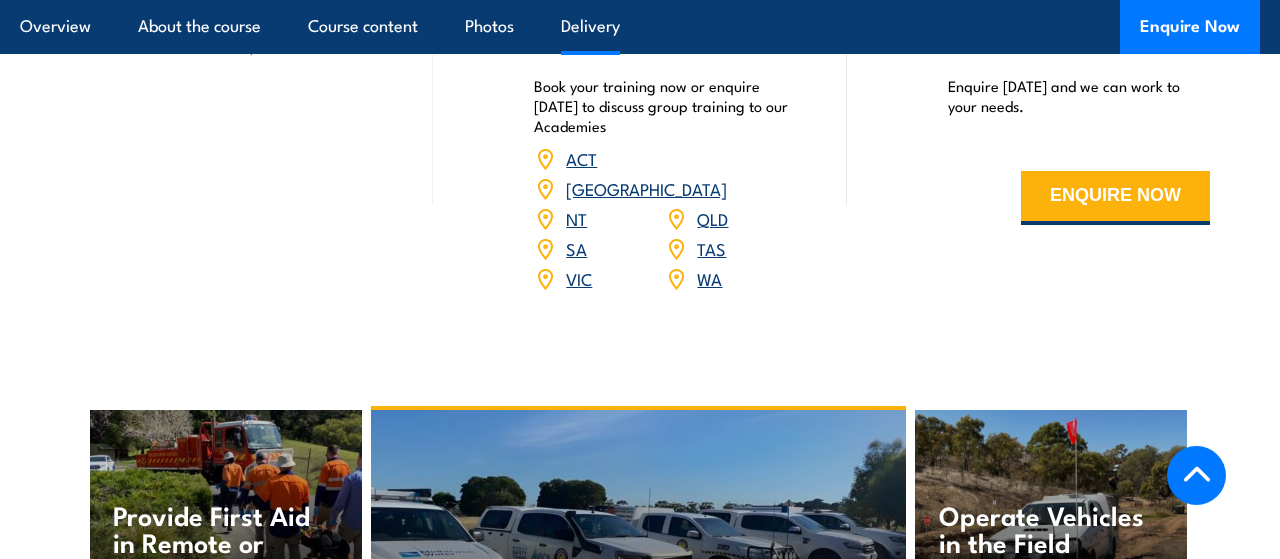 scroll, scrollTop: 2933, scrollLeft: 0, axis: vertical 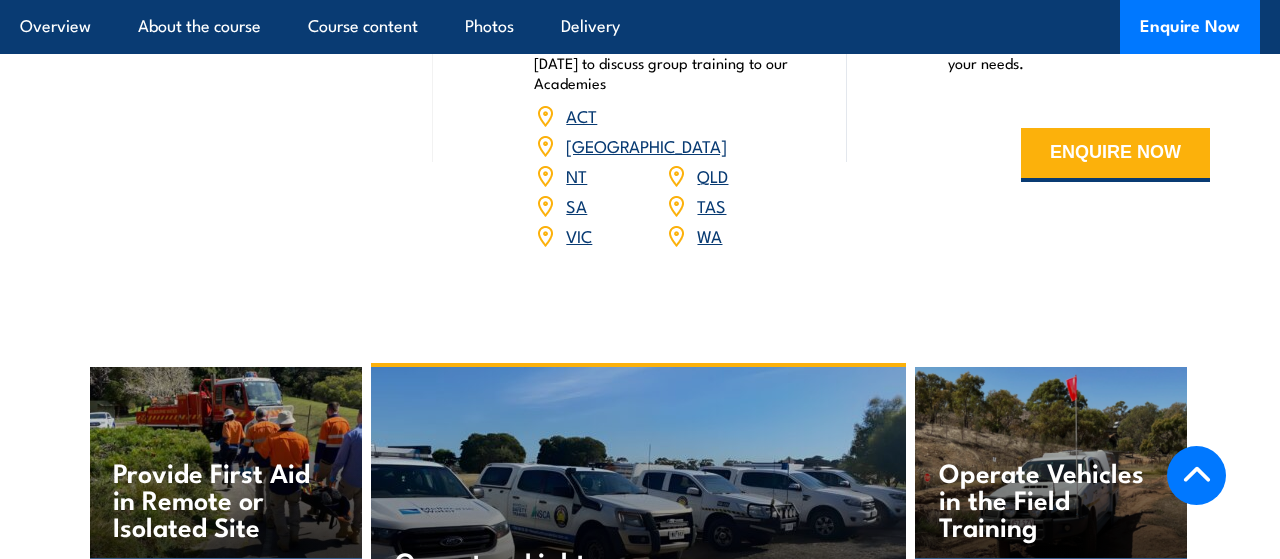 click on "SA" at bounding box center (576, 205) 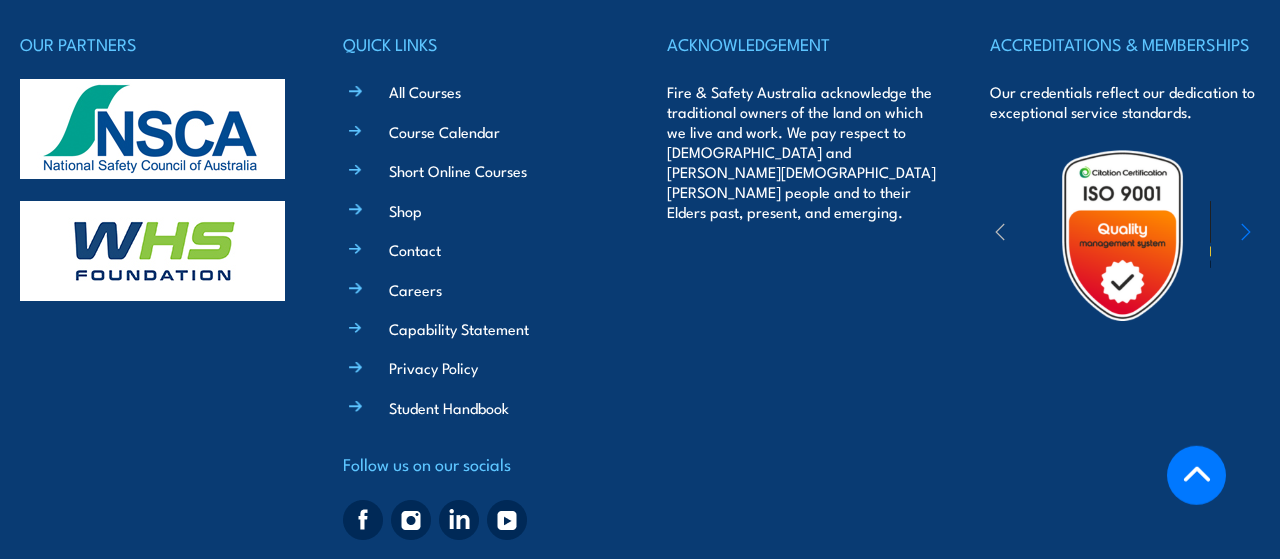 scroll, scrollTop: 4740, scrollLeft: 0, axis: vertical 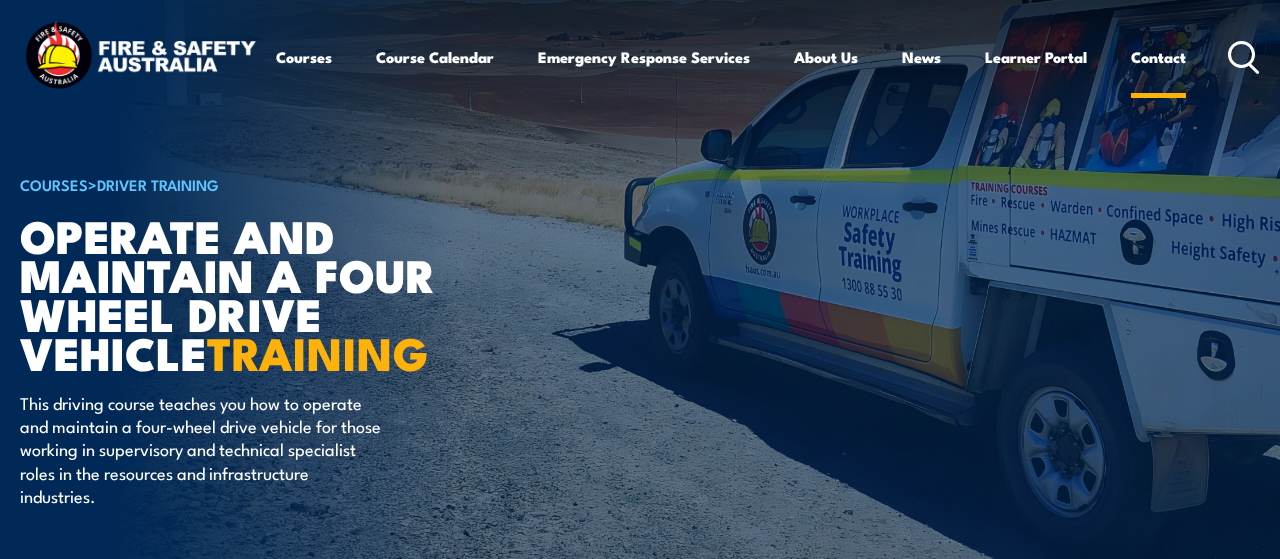 click on "Contact" at bounding box center [1158, 57] 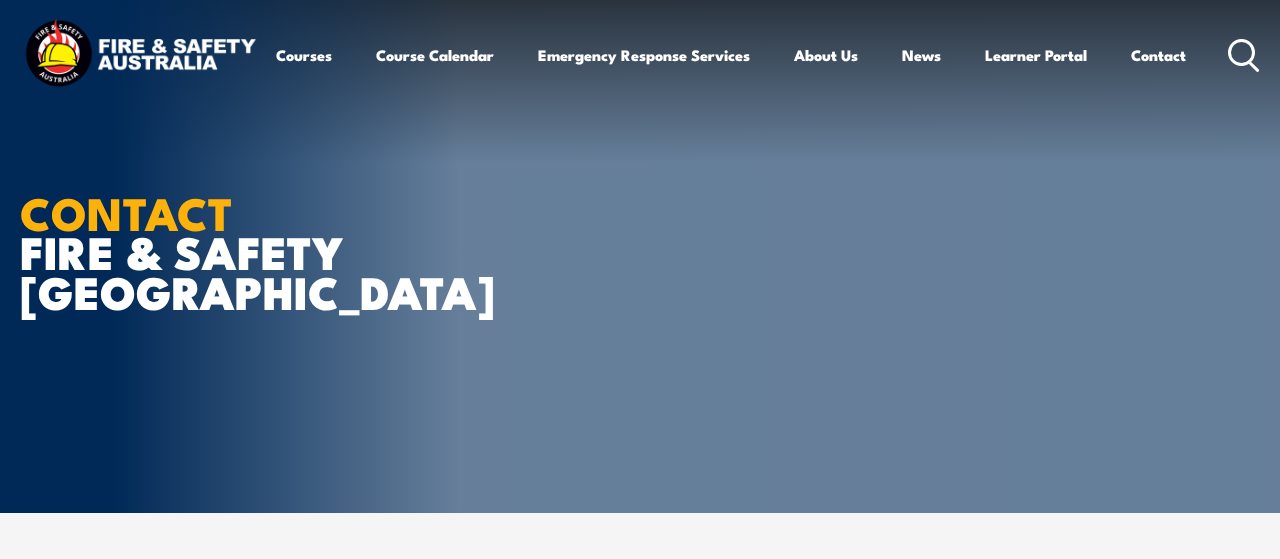click on "CONTACT
FIRE & SAFETY [GEOGRAPHIC_DATA]" at bounding box center [640, 256] 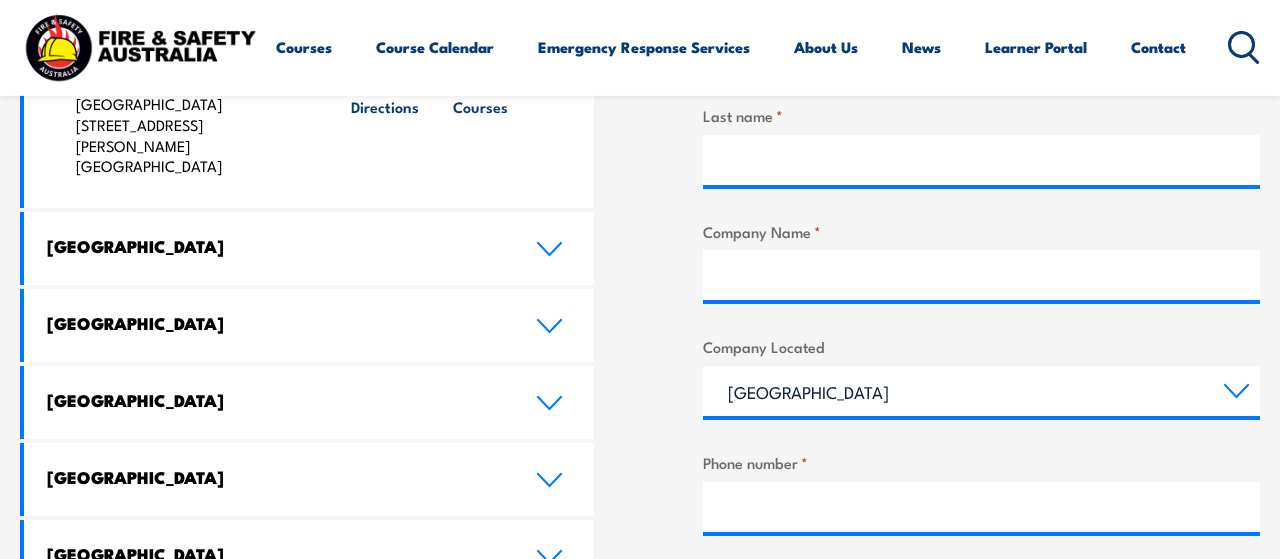 scroll, scrollTop: 1040, scrollLeft: 0, axis: vertical 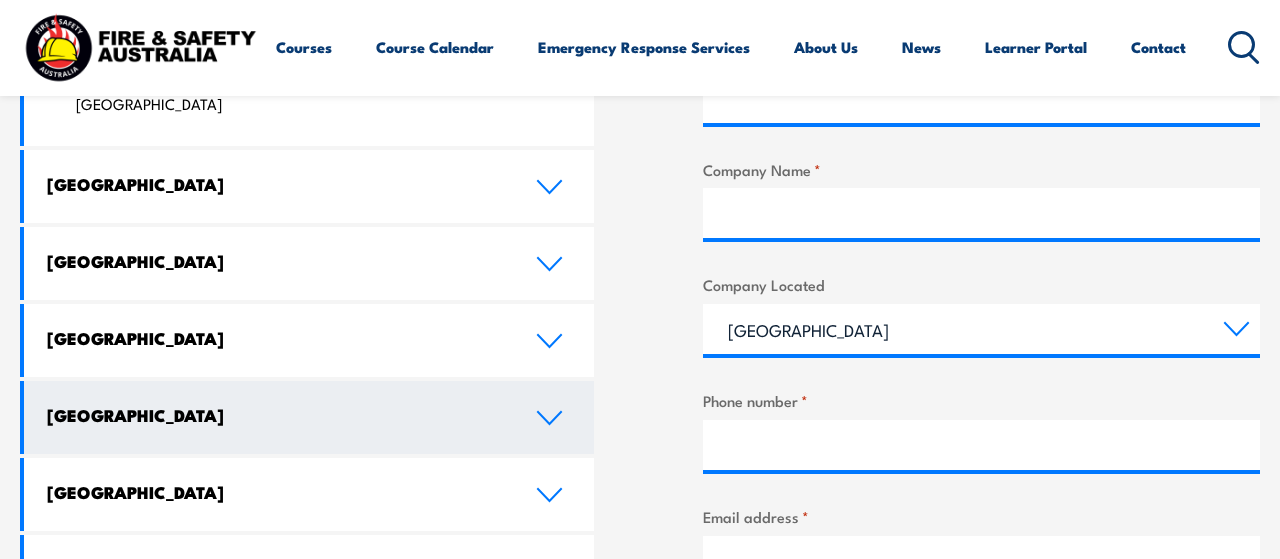 click 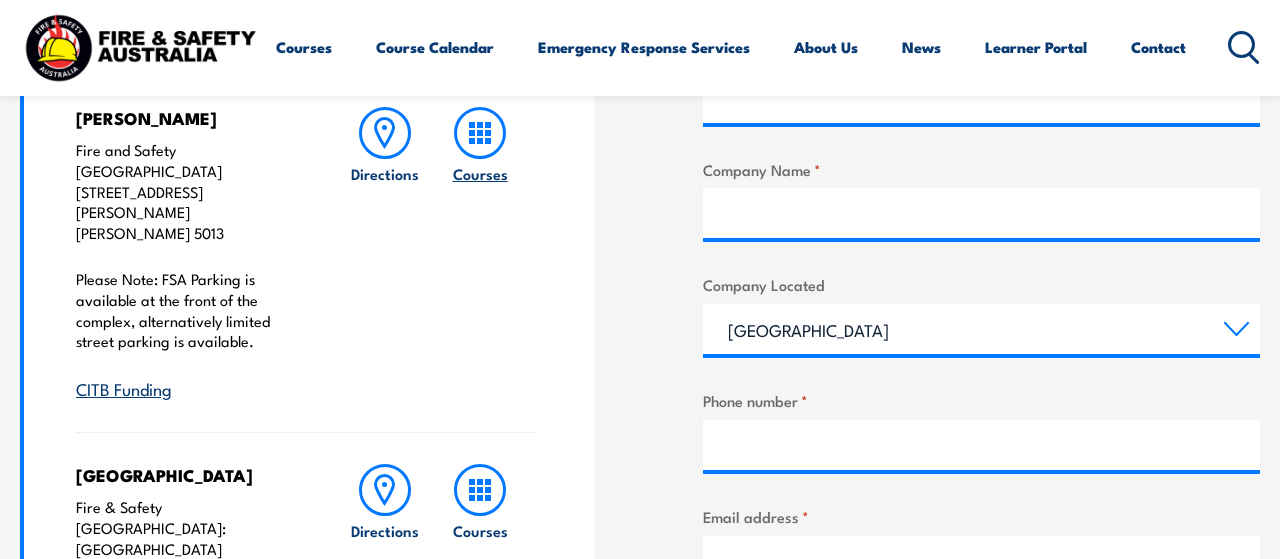 click 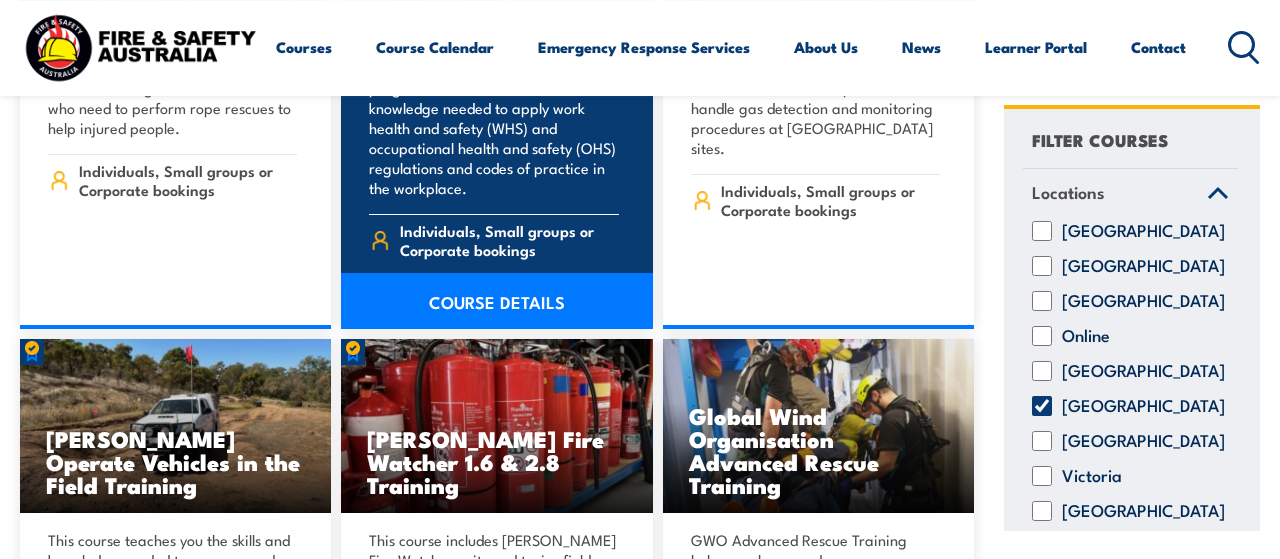 scroll, scrollTop: 4576, scrollLeft: 0, axis: vertical 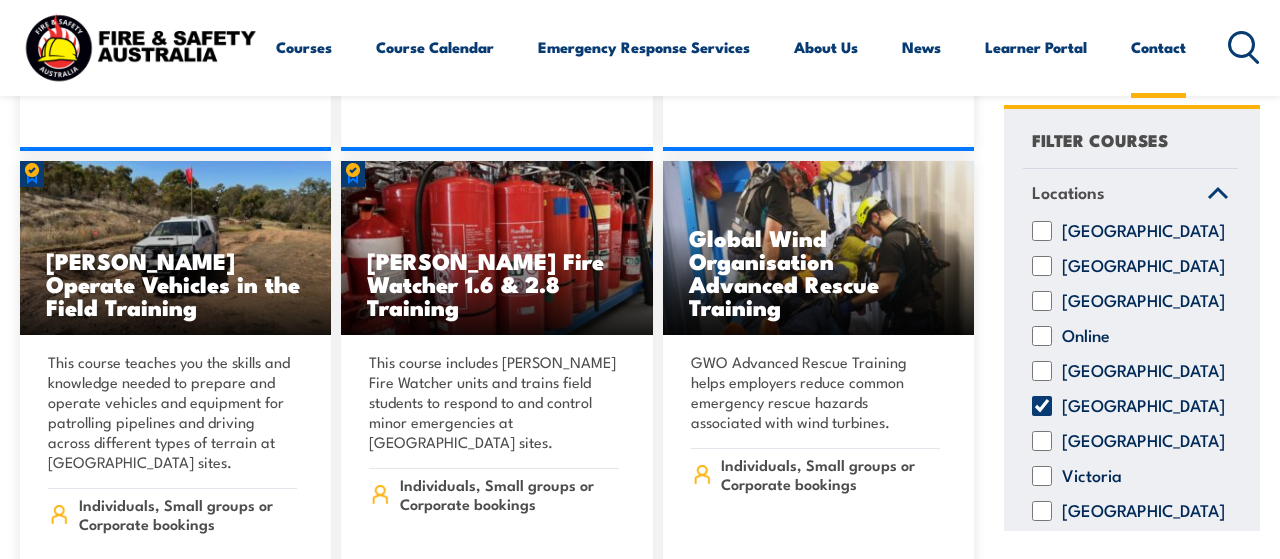 click on "Contact" at bounding box center [1158, 47] 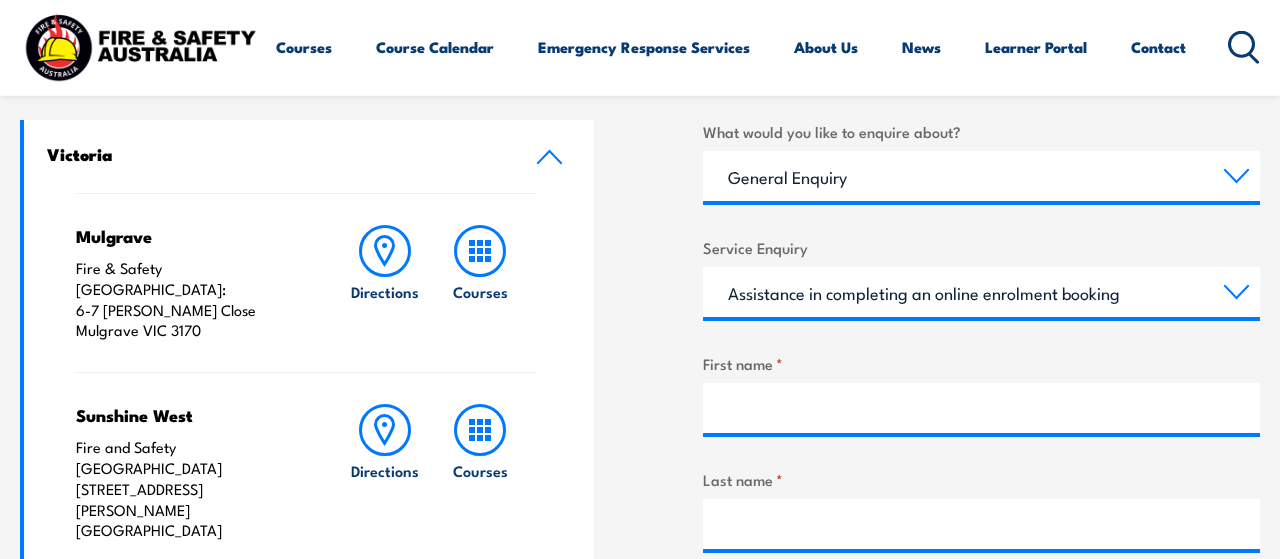 scroll, scrollTop: 624, scrollLeft: 0, axis: vertical 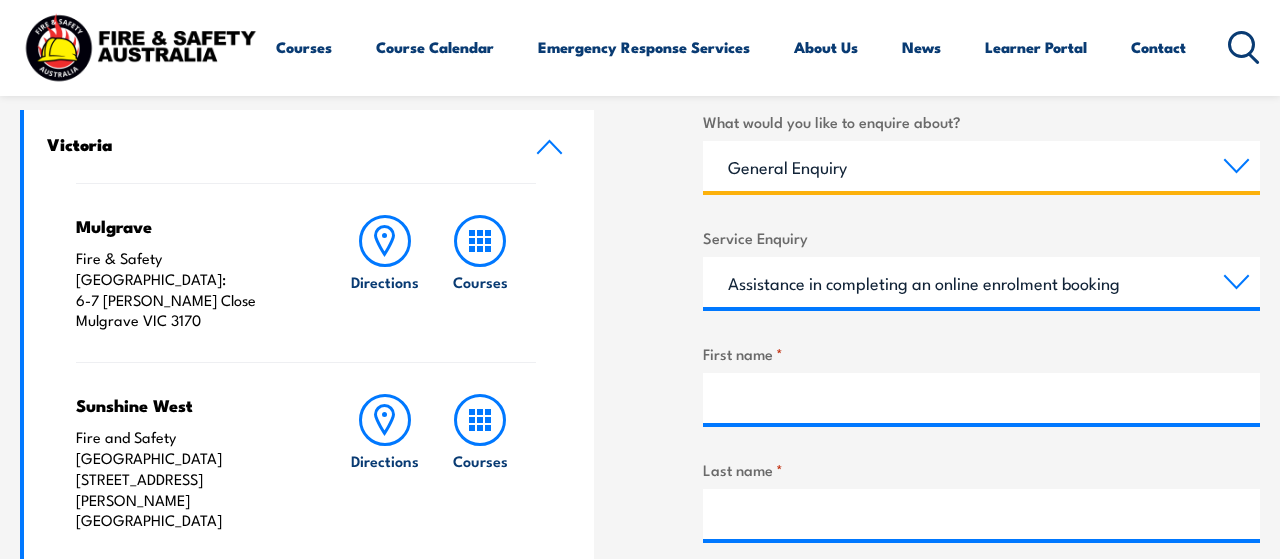click on "Training Courses Emergency Response Services General Enquiry" at bounding box center [981, 166] 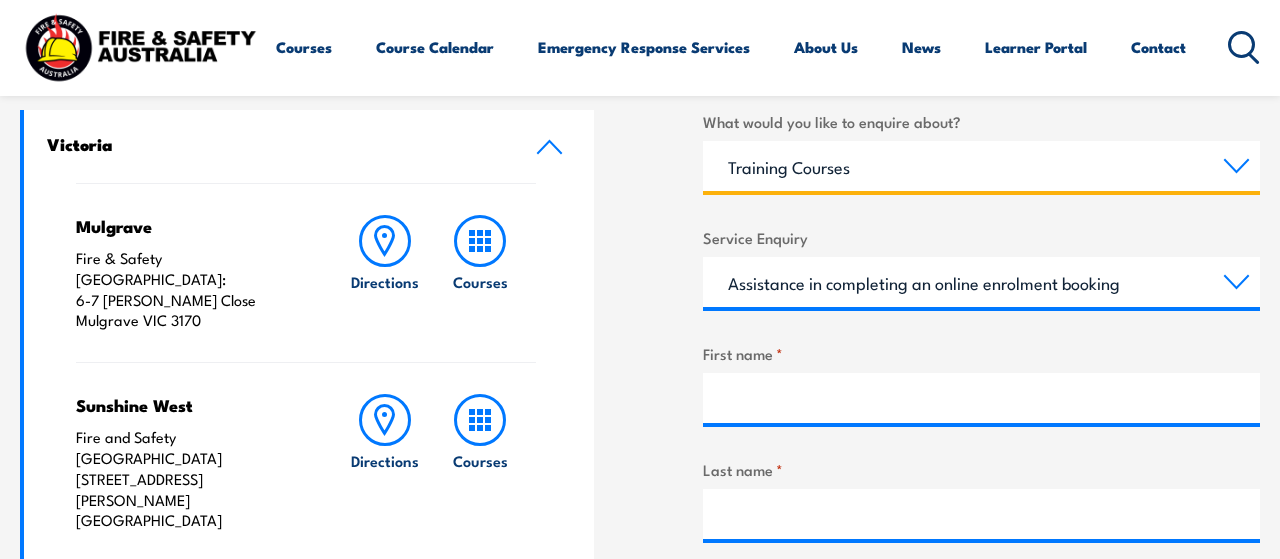 click on "Training Courses" at bounding box center (0, 0) 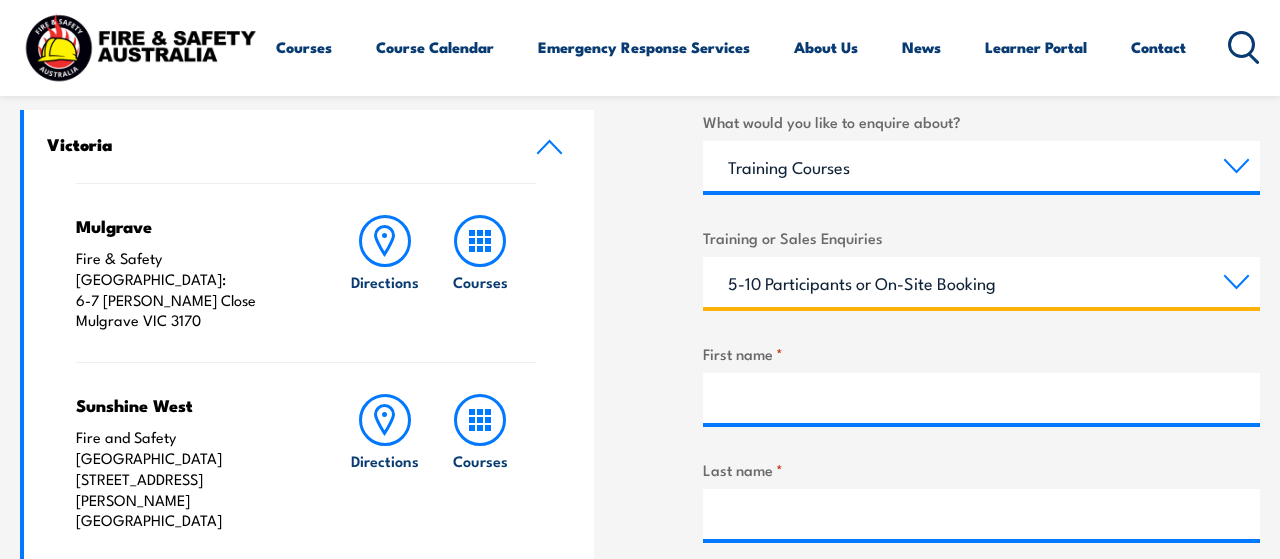 click on "1-4 Participants or On-Site Booking 5-10 Participants or On-Site Booking 11-99 Participants or On-Site Booking 100+ Participants or On-Site Booking Attend a public course at FSA training centre Ask about course content Other" at bounding box center [981, 282] 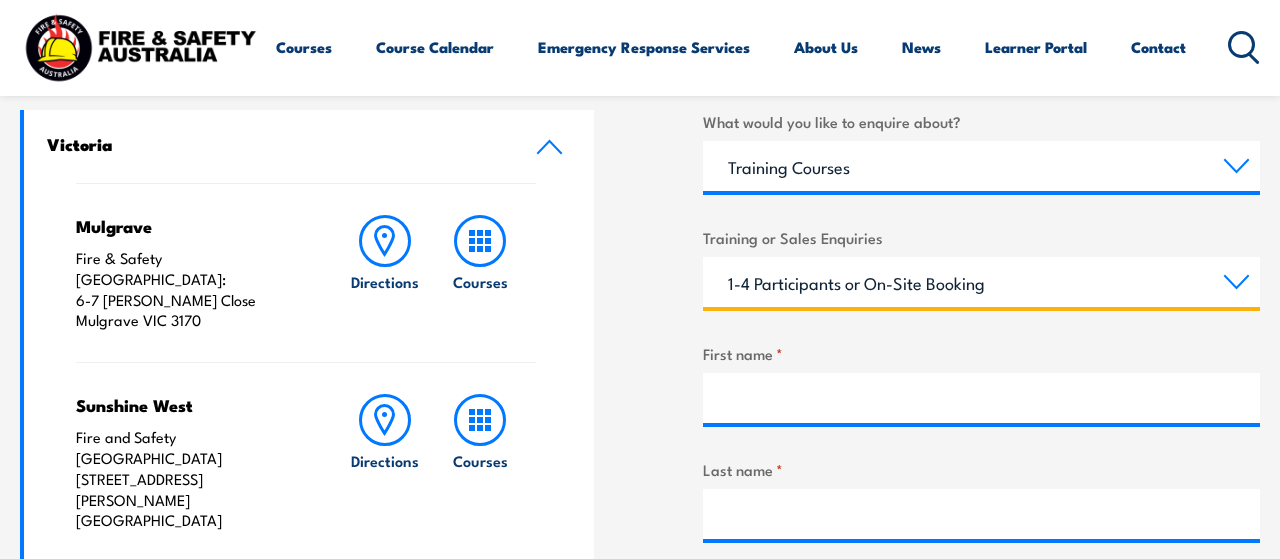 click on "1-4 Participants or On-Site Booking" at bounding box center (0, 0) 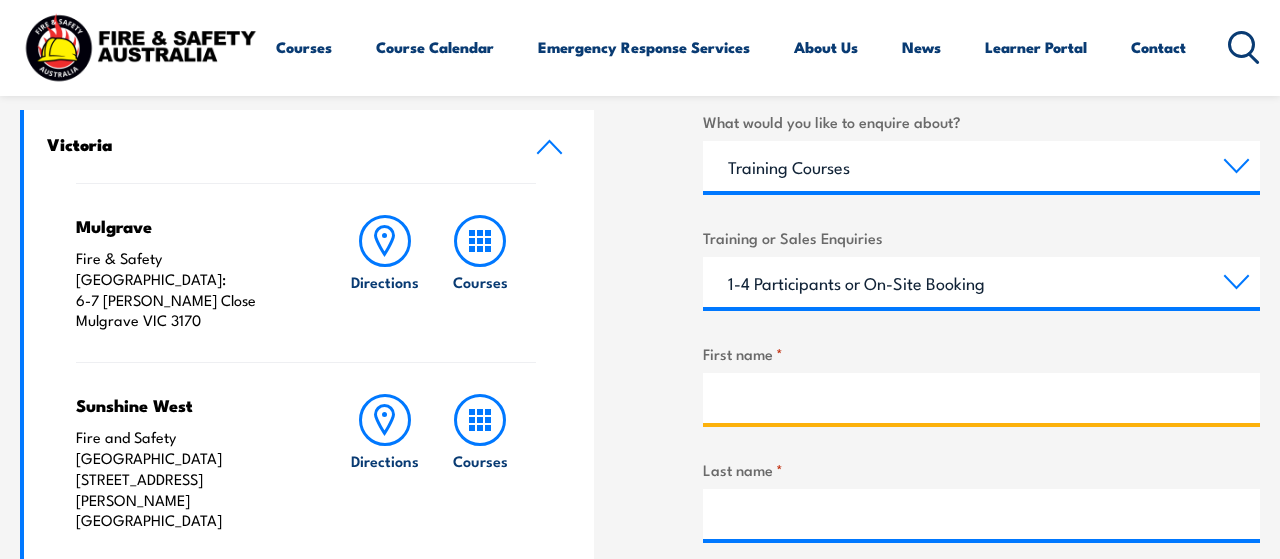 click on "First name *" at bounding box center (981, 398) 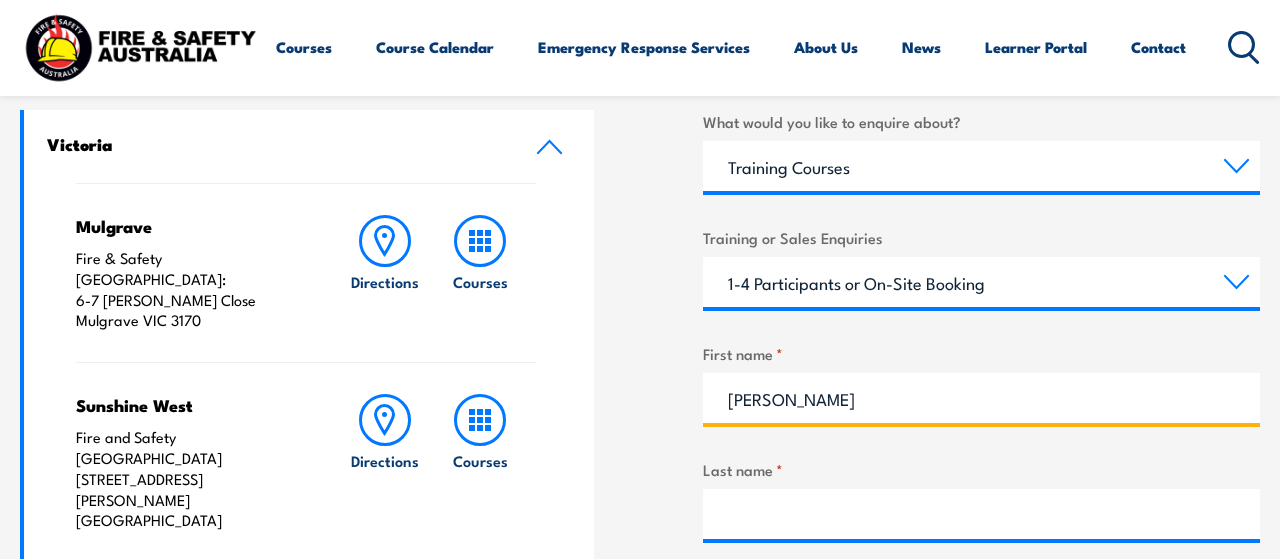 type on "Jake" 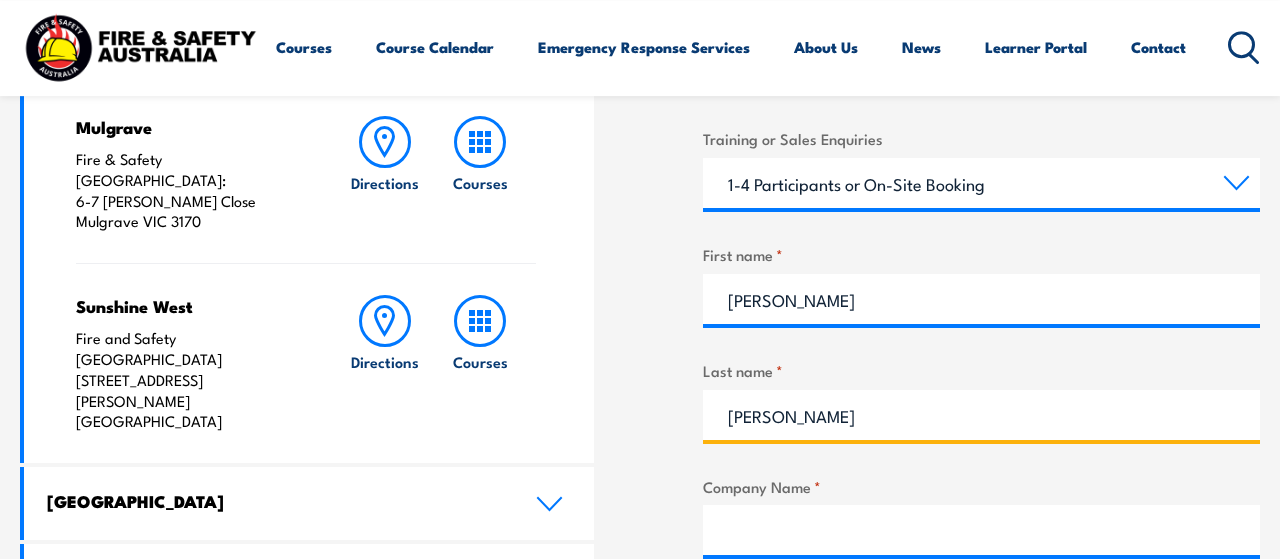 scroll, scrollTop: 832, scrollLeft: 0, axis: vertical 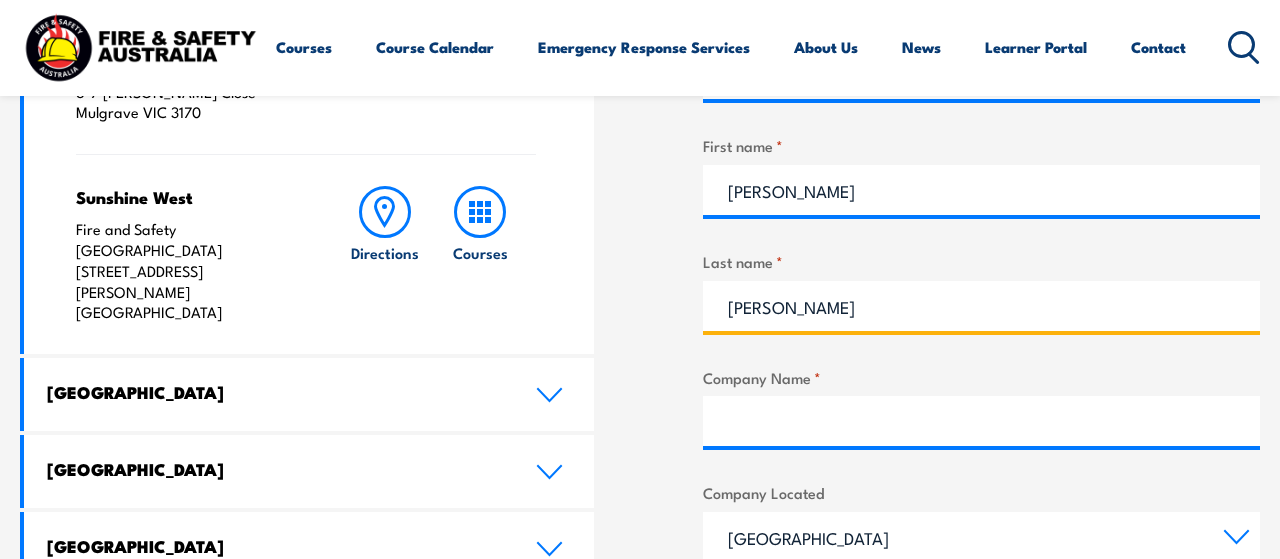 type on "Wilson" 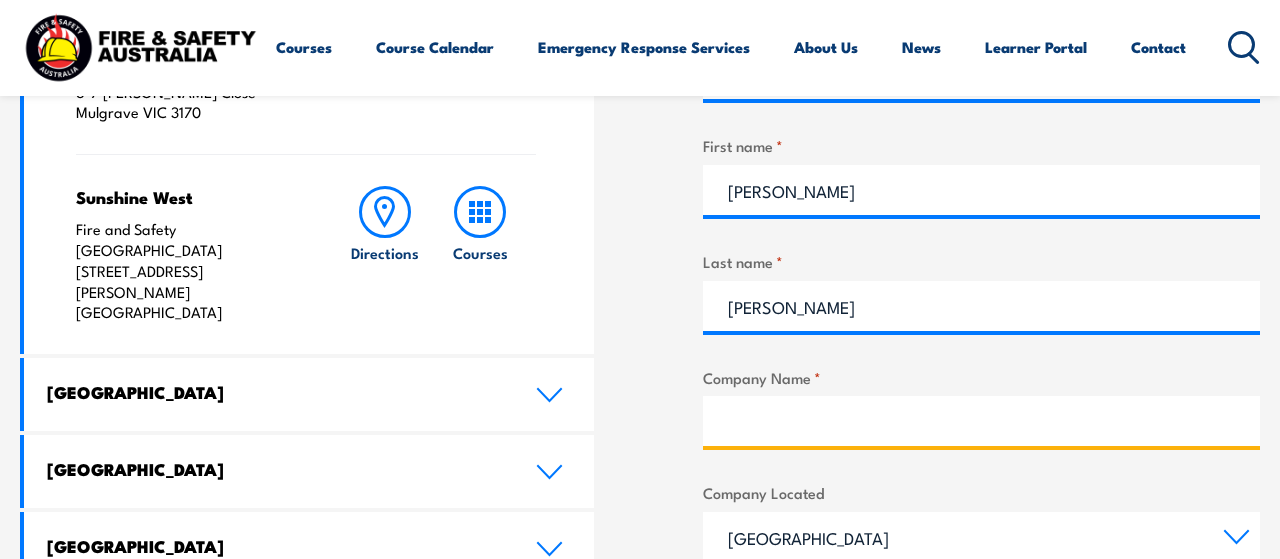 click on "Company Name *" at bounding box center (981, 421) 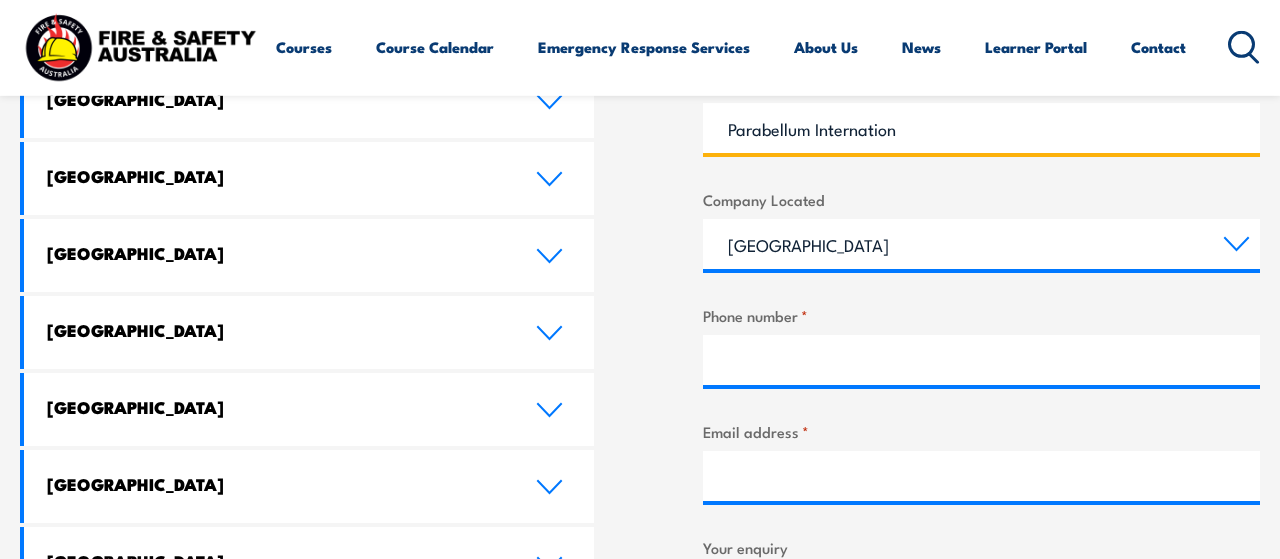 scroll, scrollTop: 1248, scrollLeft: 0, axis: vertical 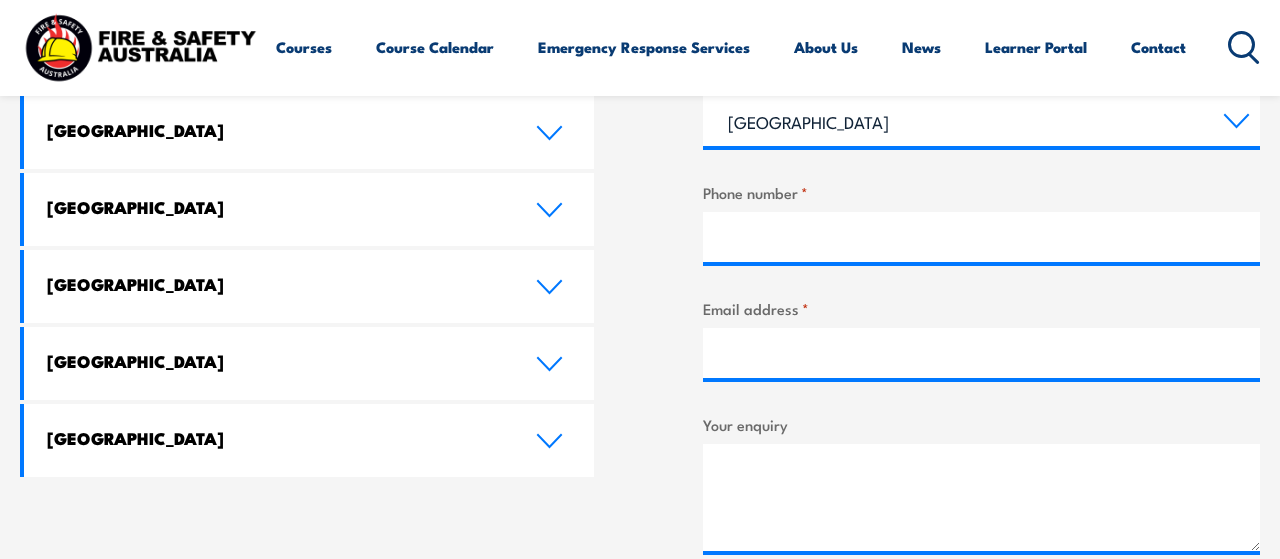 type on "Parabellum Internation" 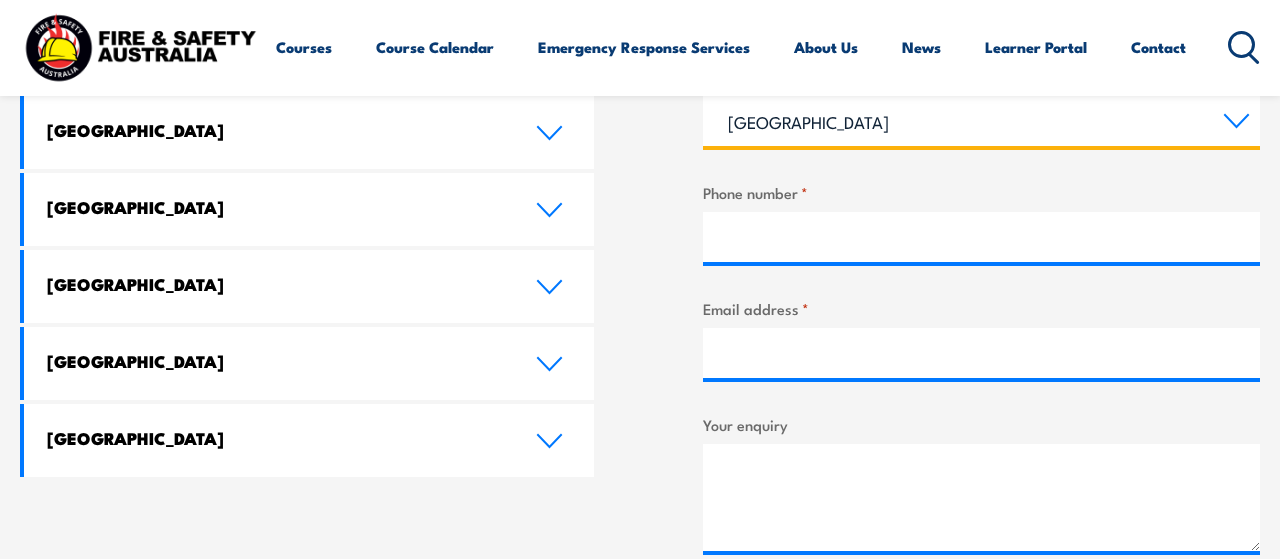 click on "Queensland New South Wales Australian Capital Territory Victoria South Australia Western Australia Northern Territory Tasmania" at bounding box center (981, 121) 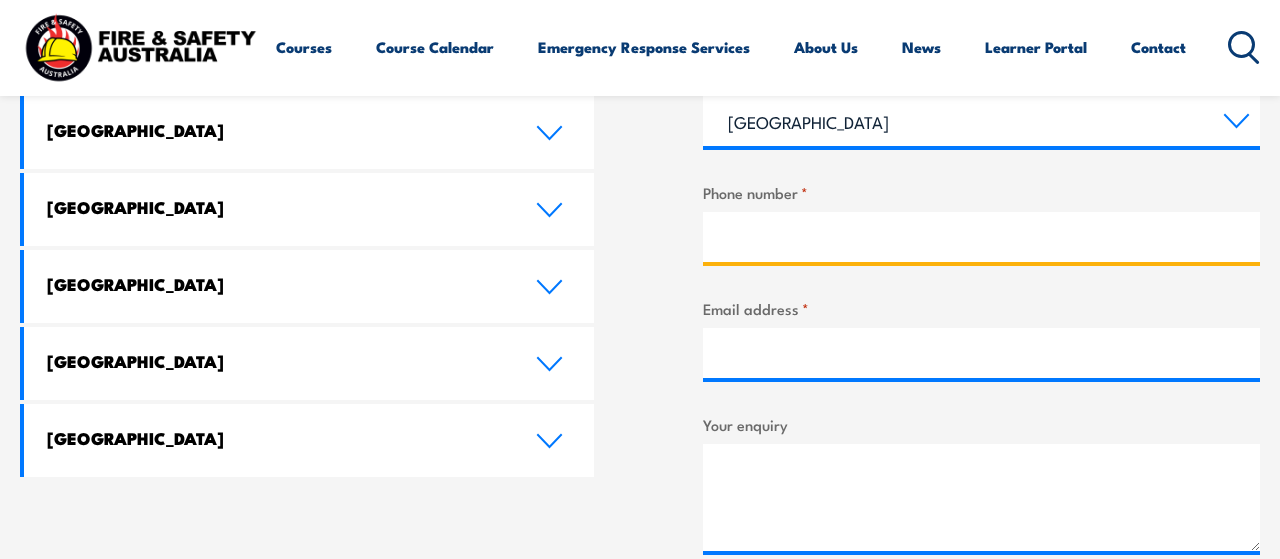 click on "Phone number *" at bounding box center (981, 237) 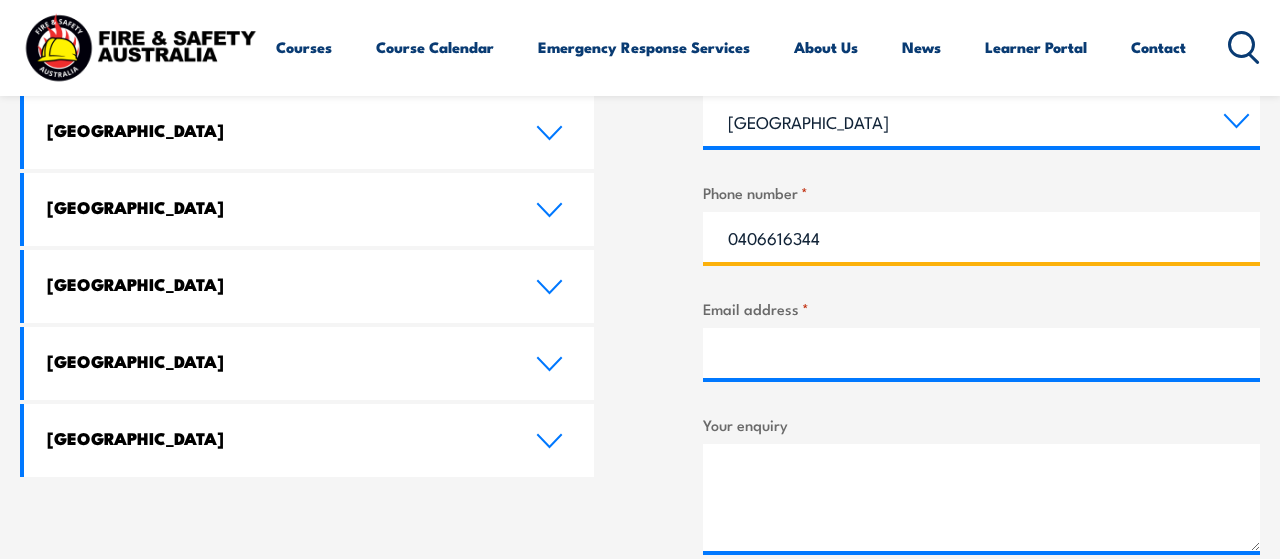 type on "0406616344" 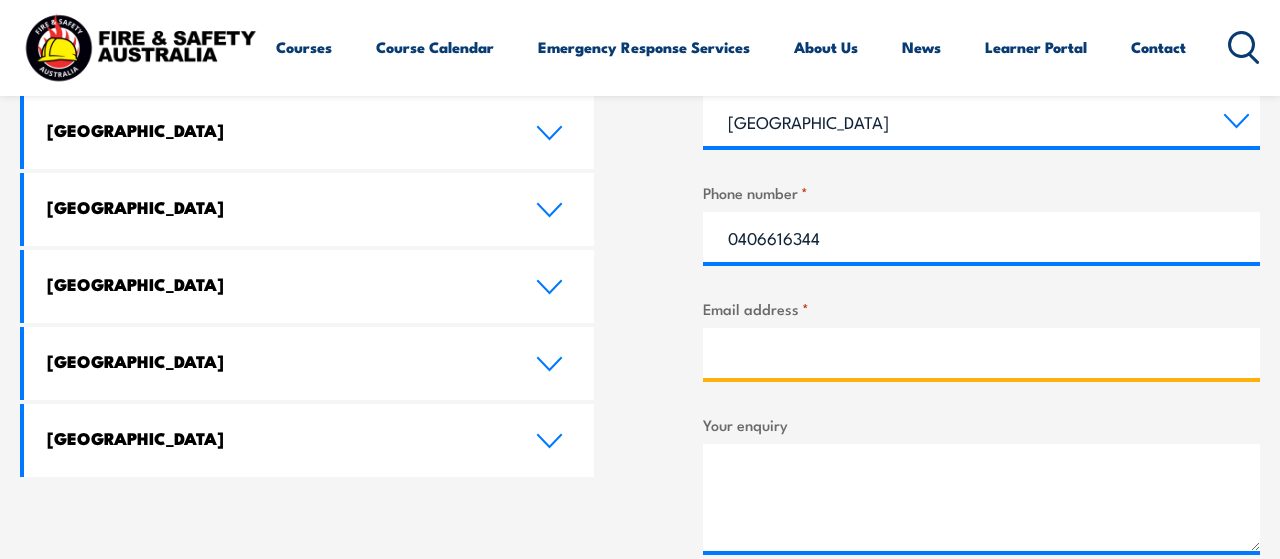 click on "Email address *" at bounding box center [981, 353] 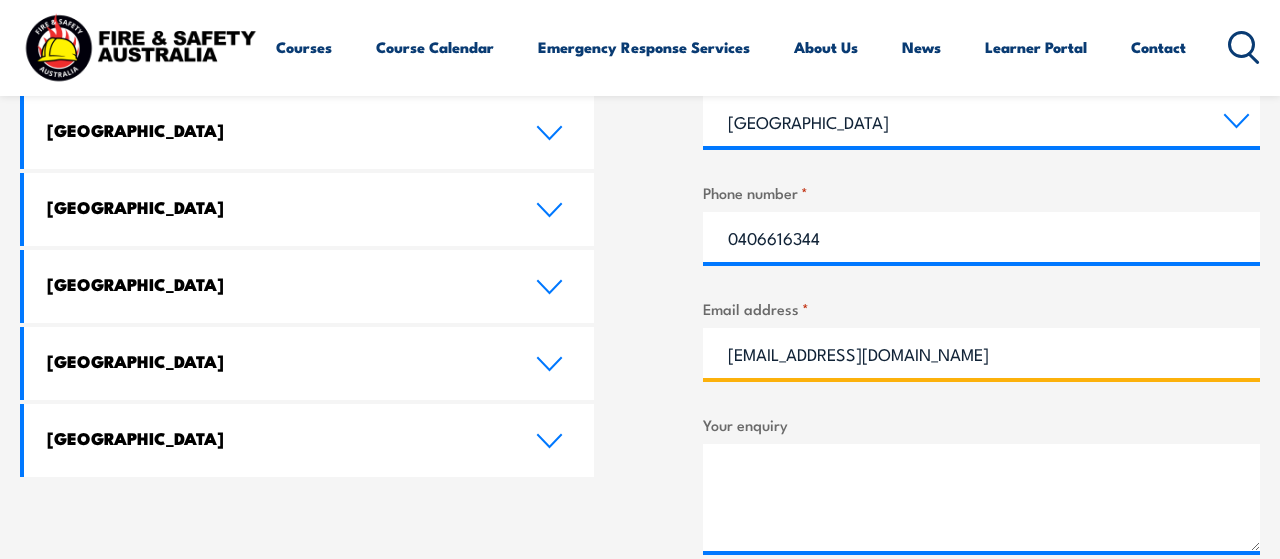 type on "jake86144@gmail.com" 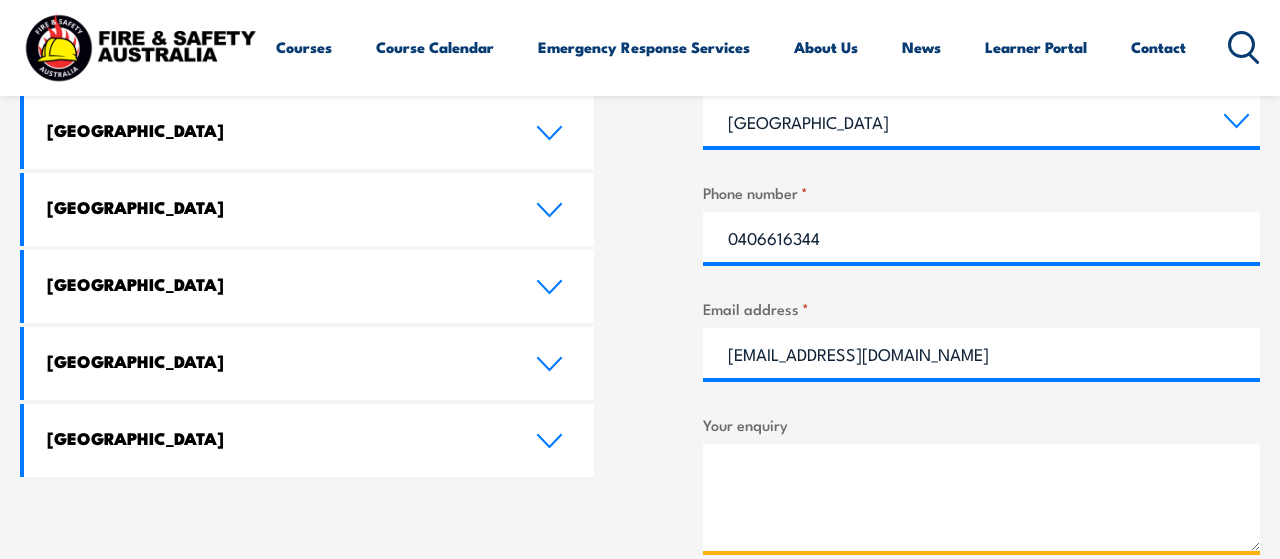 click on "Your enquiry" at bounding box center (981, 497) 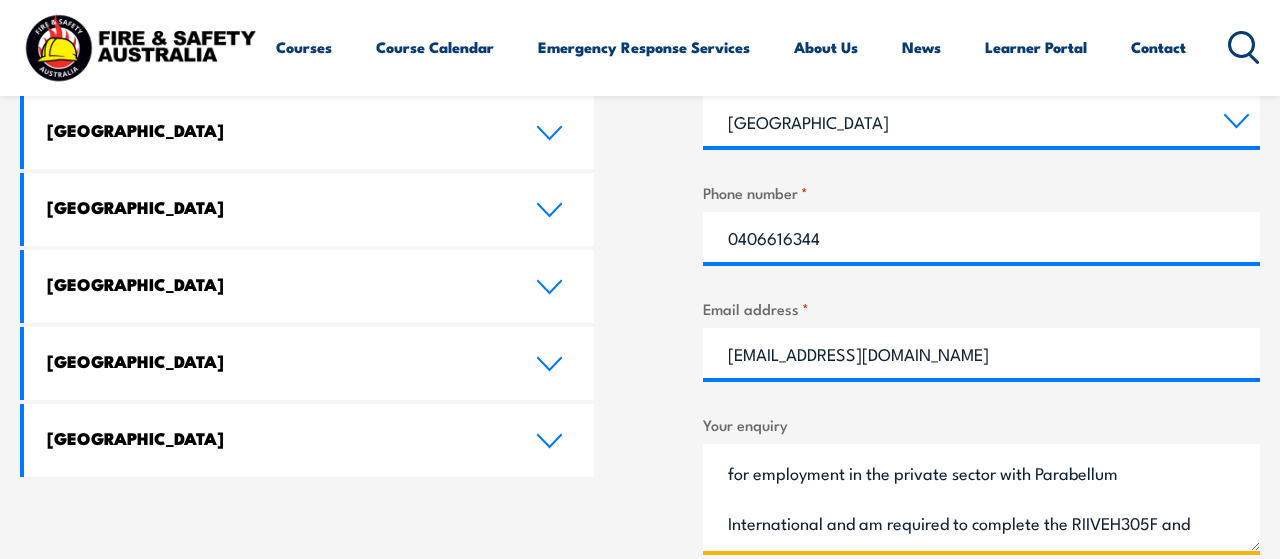 scroll, scrollTop: 192, scrollLeft: 0, axis: vertical 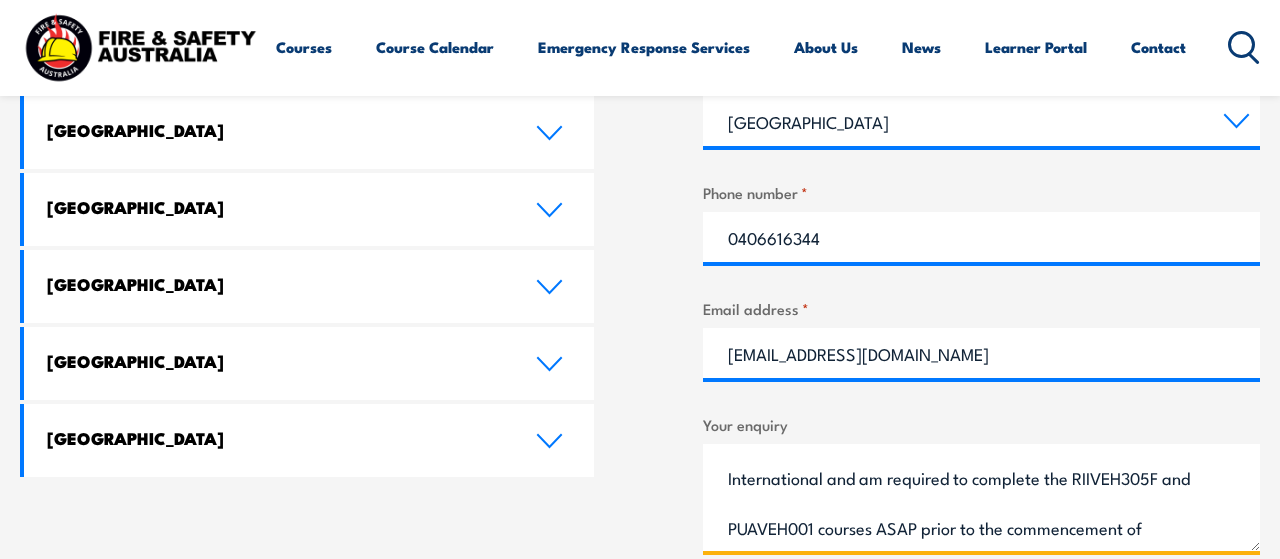 click on "Hello,
I am a Paramedic who is currently in the process of application for employment in the private sector with Parabellum International and am required to complete the RIIVEH305F and PUAVEH001 courses ASAP prior to the commencement of employment.
I want to enroll into these courses ASAP to ensure my best chances at employment and bring forward my start date. I currently have approximately a 4 week block of availability from now onward and was hoping you may be able to facilitate course dates within this time frame, or at least advise when the next course dates may start.
Can you please get back to me ASAP regarding this, and any prerequisites required.
Kind regards,
Jake Wilson" at bounding box center (981, 497) 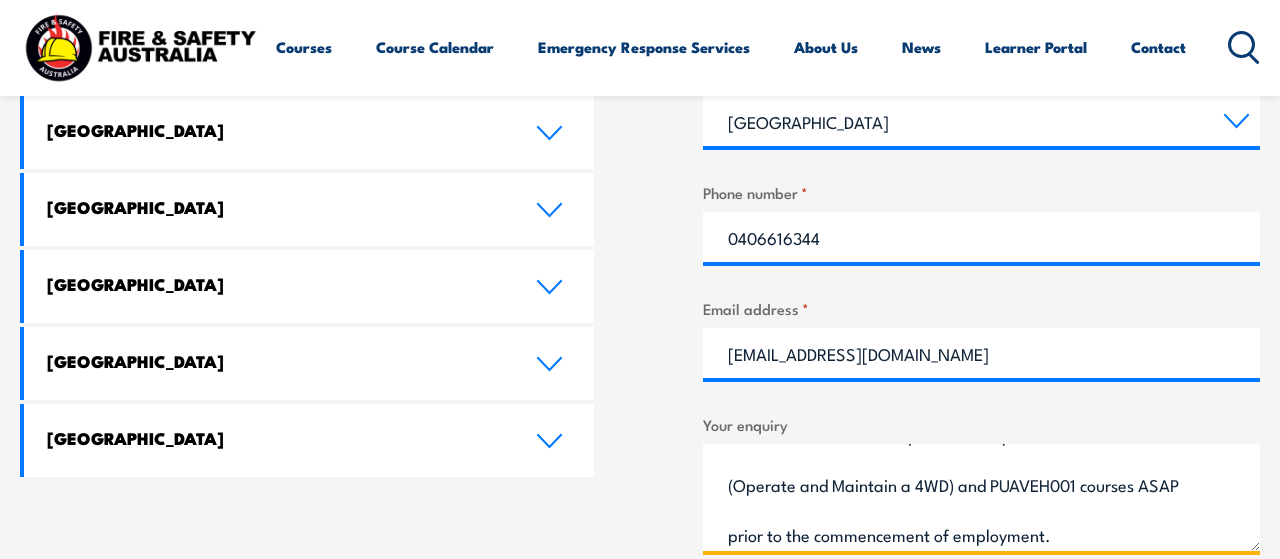 scroll, scrollTop: 192, scrollLeft: 0, axis: vertical 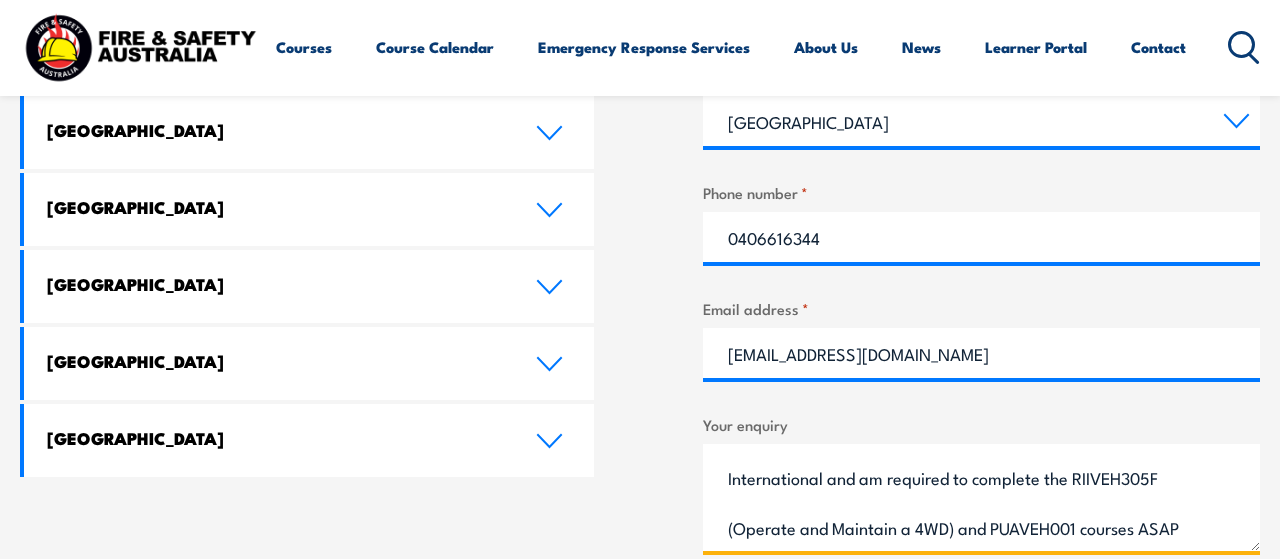 click on "Hello,
I am a Paramedic who is currently in the process of application for employment in the private sector with Parabellum International and am required to complete the RIIVEH305F (Operate and Maintain a 4WD) and PUAVEH001 courses ASAP prior to the commencement of employment.
I want to enroll into these courses ASAP to ensure my best chances at employment and bring forward my start date. I currently have approximately a 4 week block of availability from now onward and was hoping you may be able to facilitate course dates within this time frame, or at least advise when the next course dates may start.
Can you please get back to me ASAP regarding this, and any prerequisites required.
Kind regards,
Jake Wilson" at bounding box center [981, 497] 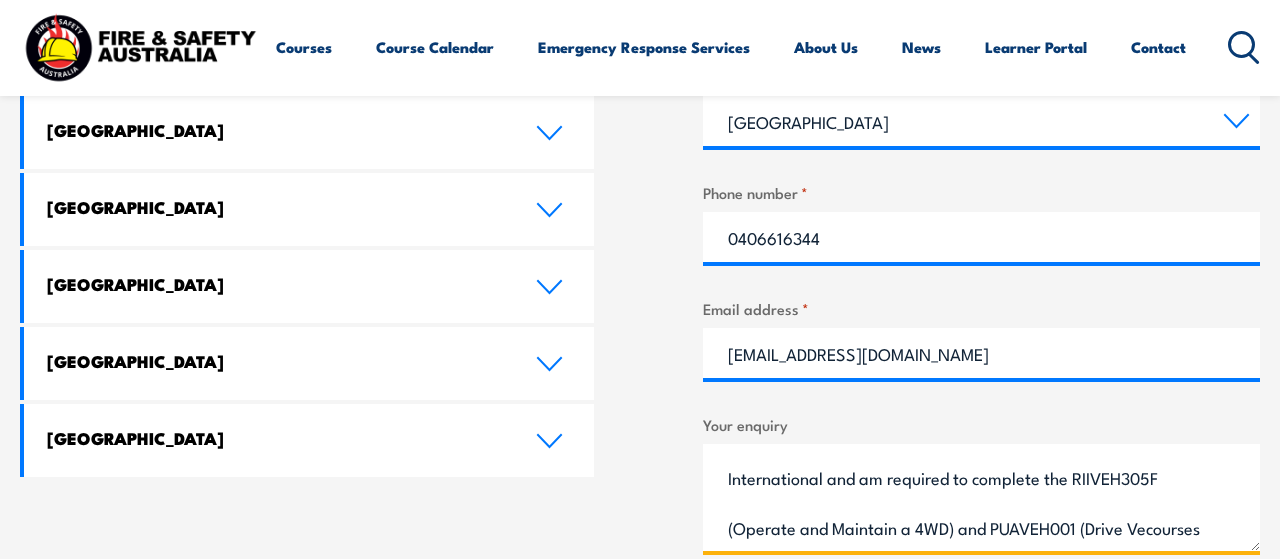 scroll, scrollTop: 230, scrollLeft: 0, axis: vertical 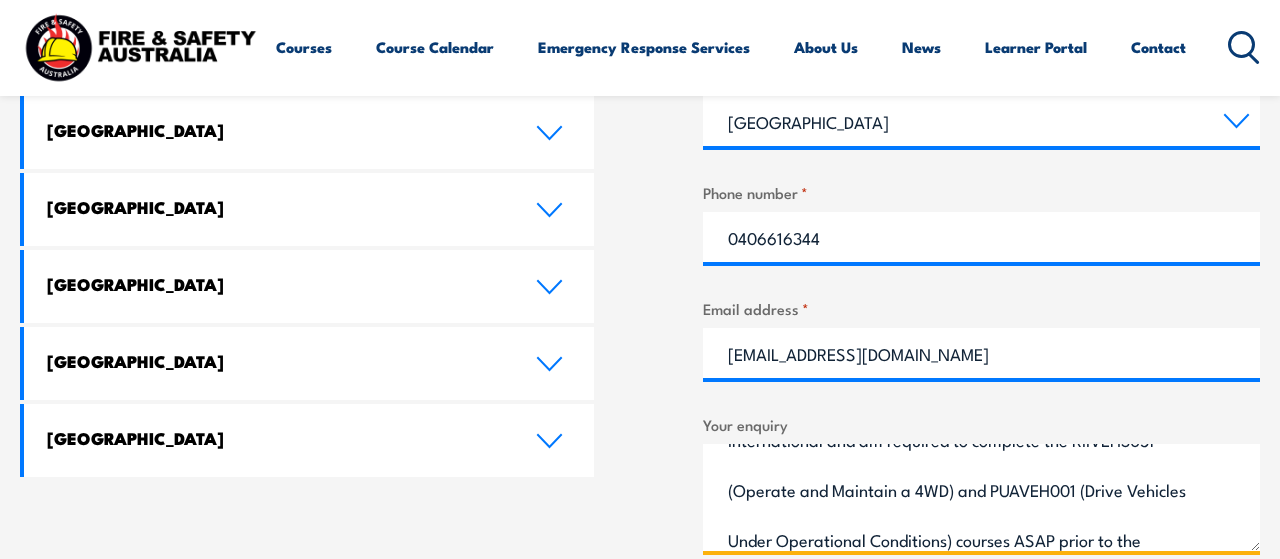 click on "Hello,
I am a Paramedic who is currently in the process of application for employment in the private sector with Parabellum International and am required to complete the RIIVEH305F (Operate and Maintain a 4WD) and PUAVEH001 (Drive Vehicles Under Operational Conditions) courses ASAP prior to the commencement of employment.
I want to enroll into these courses ASAP to ensure my best chances at employment and bring forward my start date. I currently have approximately a 4 week block of availability from now onward and was hoping you may be able to facilitate course dates within this time frame, or at least advise when the next course dates may start.
Can you please get back to me ASAP regarding this, and any prerequisites required.
Kind regards,
Jake Wilson" at bounding box center (981, 497) 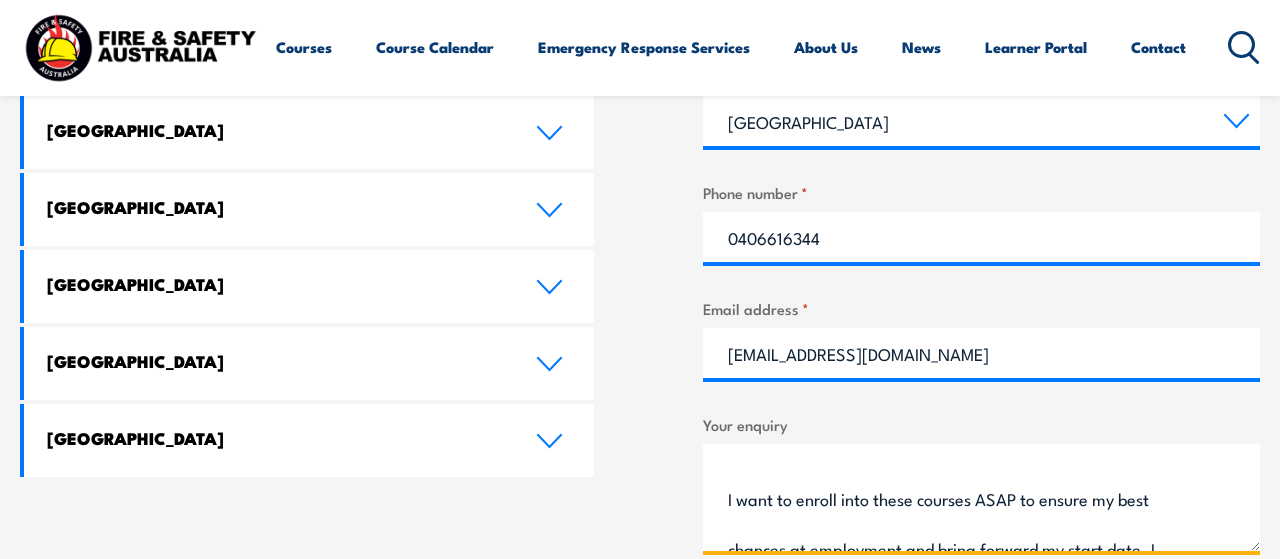 scroll, scrollTop: 422, scrollLeft: 0, axis: vertical 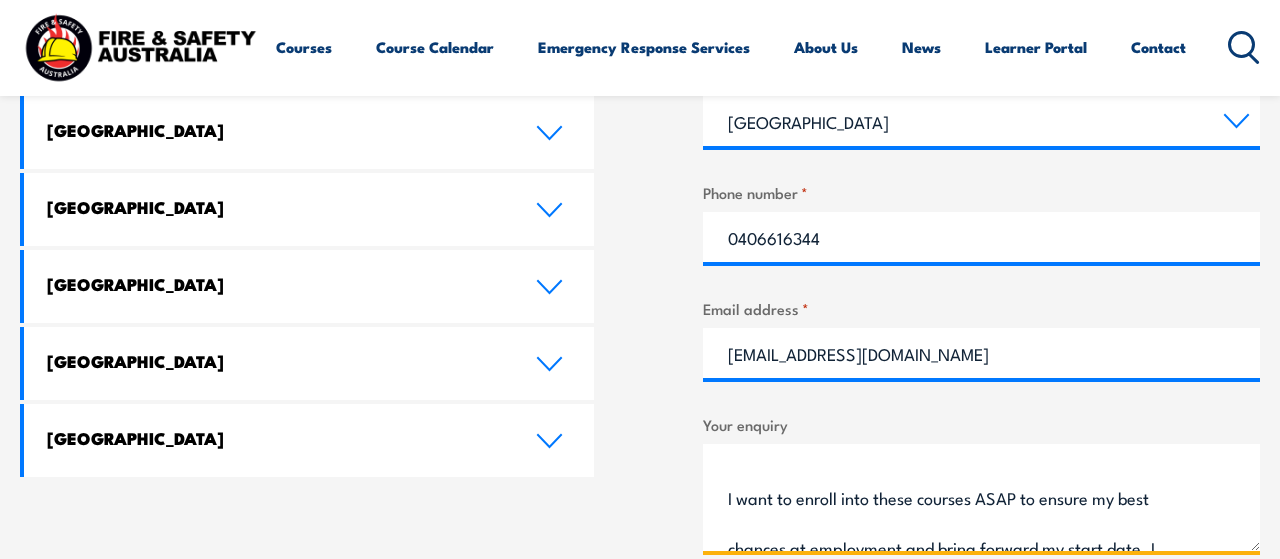 click on "Hello,
I am a Paramedic who is currently in the process of application for employment in the private sector with Parabellum International and am required to complete the RIIVEH305F (Operate and Maintain a 4WD) and PUAVEH001 (Drive Vehicles Under Operational Conditions) courses ASAP prior to the commencement of employment.
I want to enroll into these courses ASAP to ensure my best chances at employment and bring forward my start date. I currently have approximately a 4 week block of availability from now onward and was hoping you may be able to facilitate course dates within this time frame, or at least advise when the next course dates may start.
Can you please get back to me ASAP regarding this, and any prerequisites required.
Kind regards,
Jake Wilson" at bounding box center (981, 497) 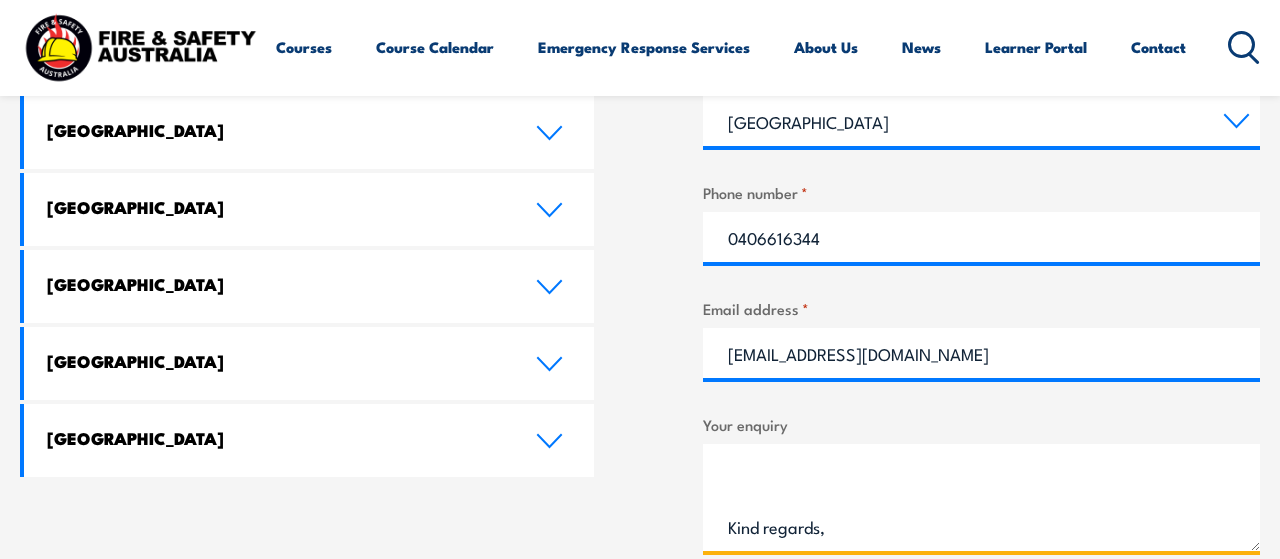 scroll, scrollTop: 993, scrollLeft: 0, axis: vertical 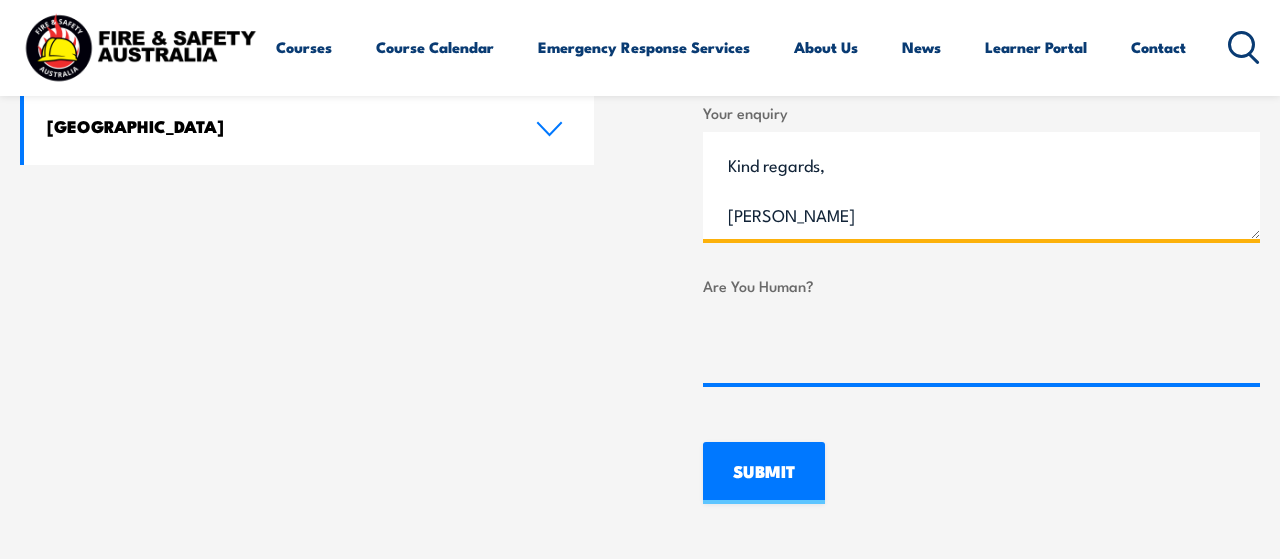 type on "Hello,
I am a Paramedic who is currently in the process of application for employment in the private sector with Parabellum International and am required to complete the RIIVEH305F (Operate and Maintain a 4WD) and PUAVEH001 (Drive Vehicles Under Operational Conditions) courses ASAP prior to the commencement of employment.
I want to enrol into these courses ASAP to ensure my best chances at employment and bring forward my start date. I currently have approximately a 4 week block of availability from now onward and was hoping you may be able to facilitate course dates within this time frame, or at least advise when the next course dates may start.
Can you please get back to me ASAP regarding this, and any prerequisites required.
Kind regards,
Jake Wilson" 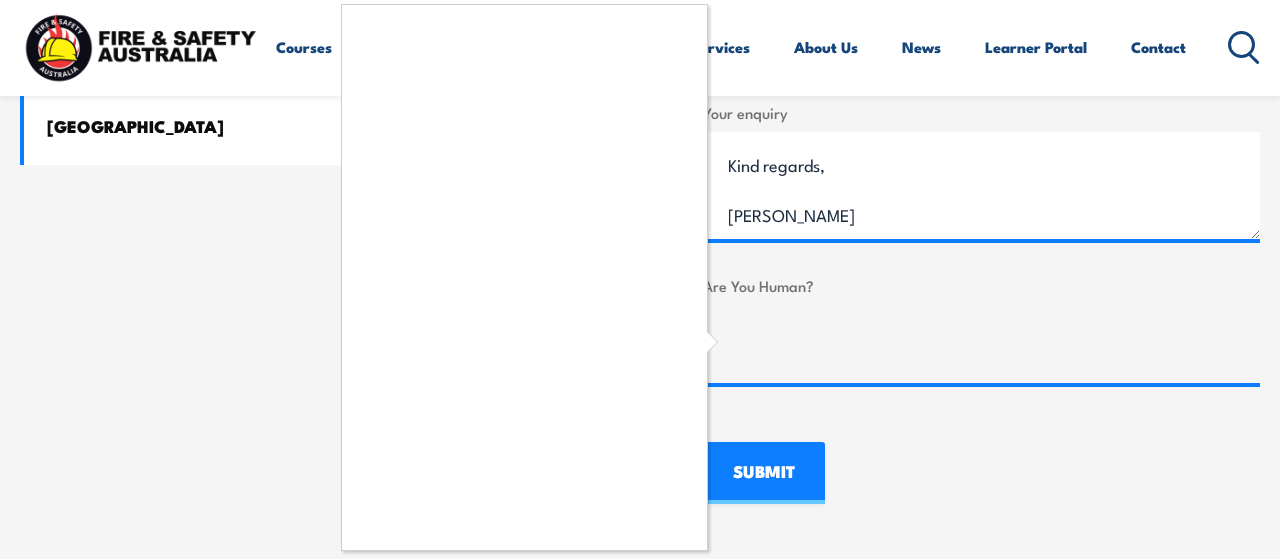 click at bounding box center (640, 279) 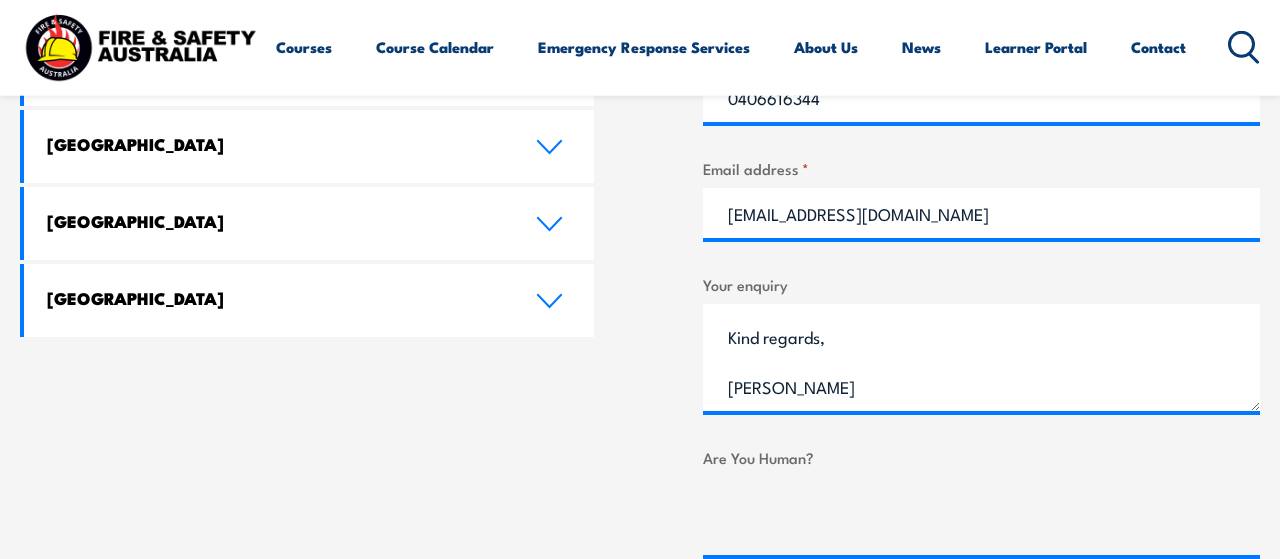 scroll, scrollTop: 1560, scrollLeft: 0, axis: vertical 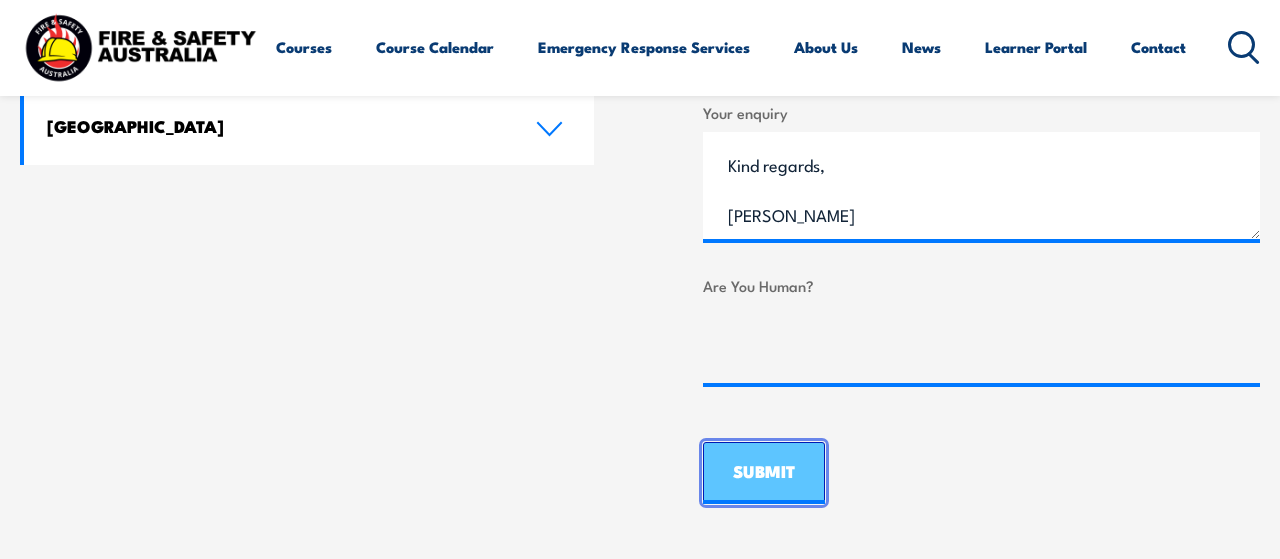 click on "SUBMIT" at bounding box center (764, 473) 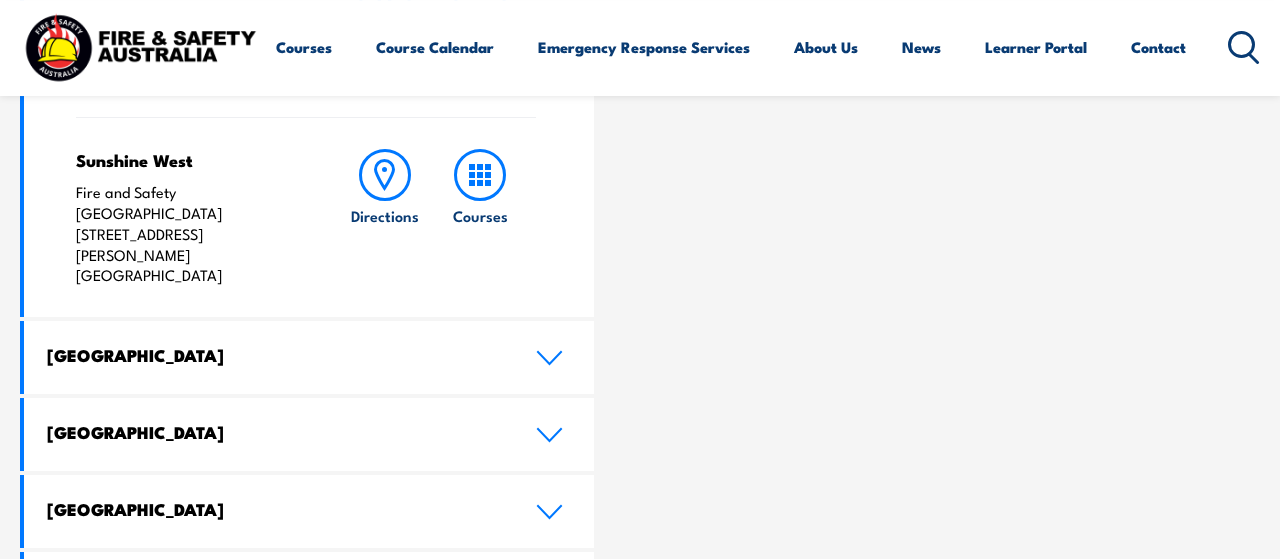 scroll, scrollTop: 832, scrollLeft: 0, axis: vertical 